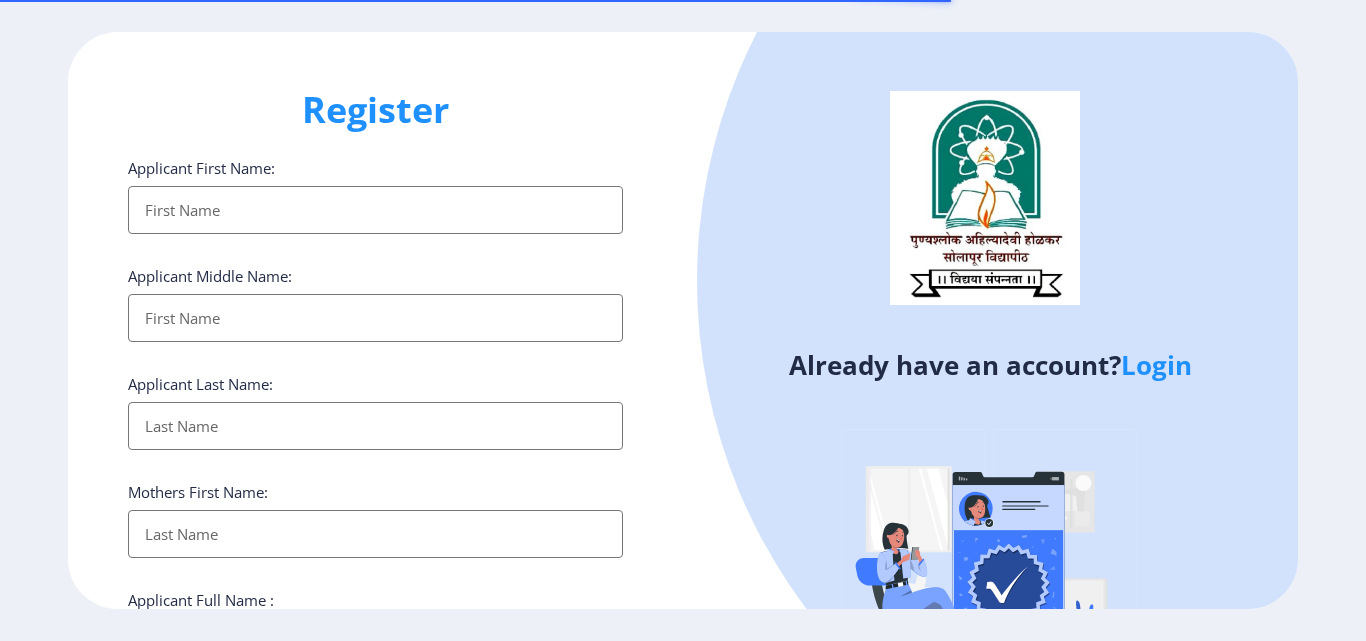 select 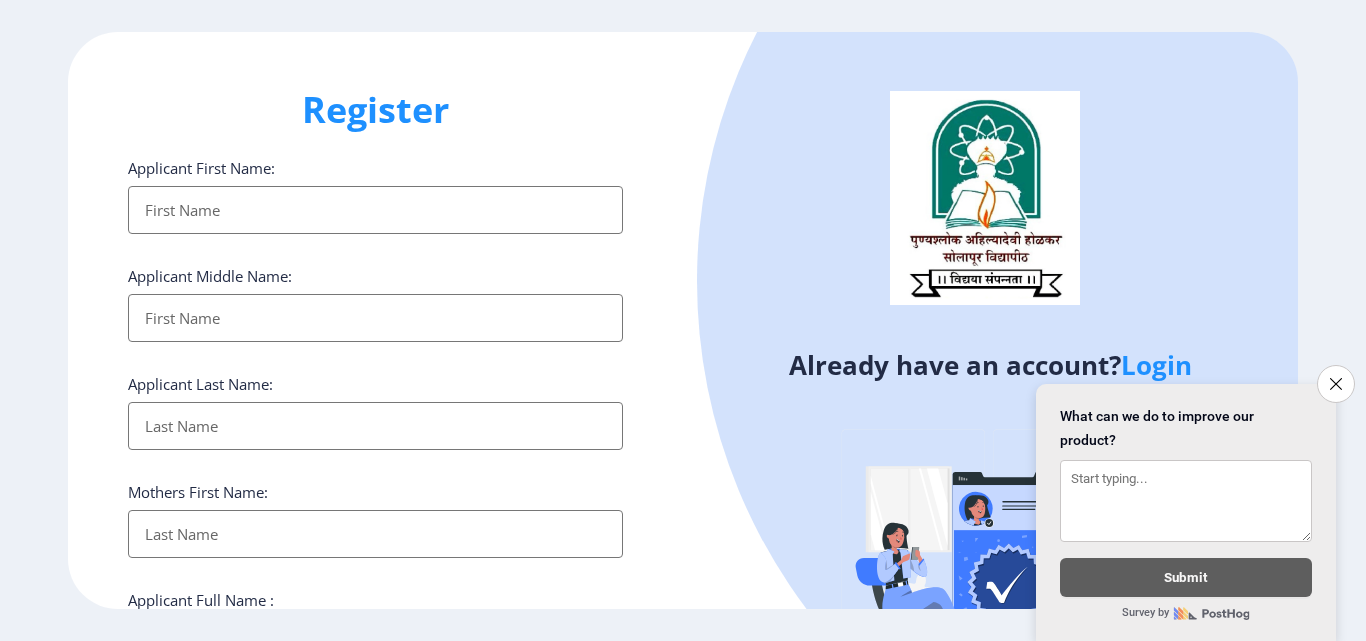 click on "Login" 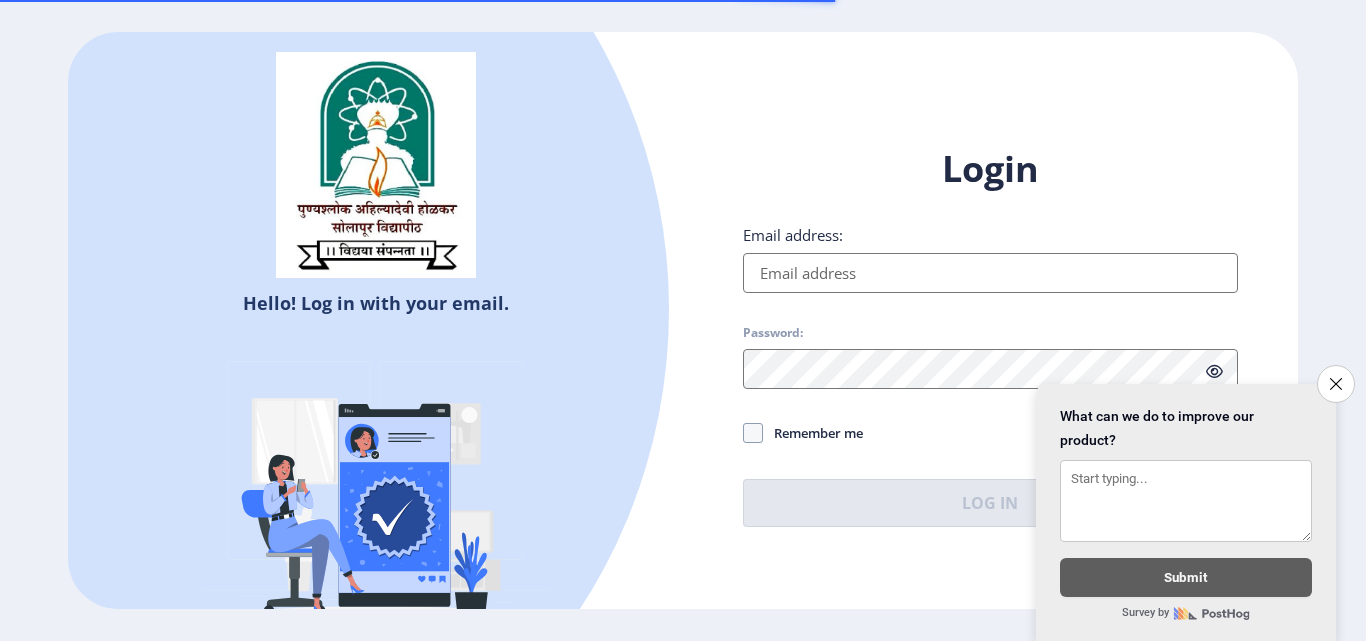 click on "Email address:" at bounding box center [990, 273] 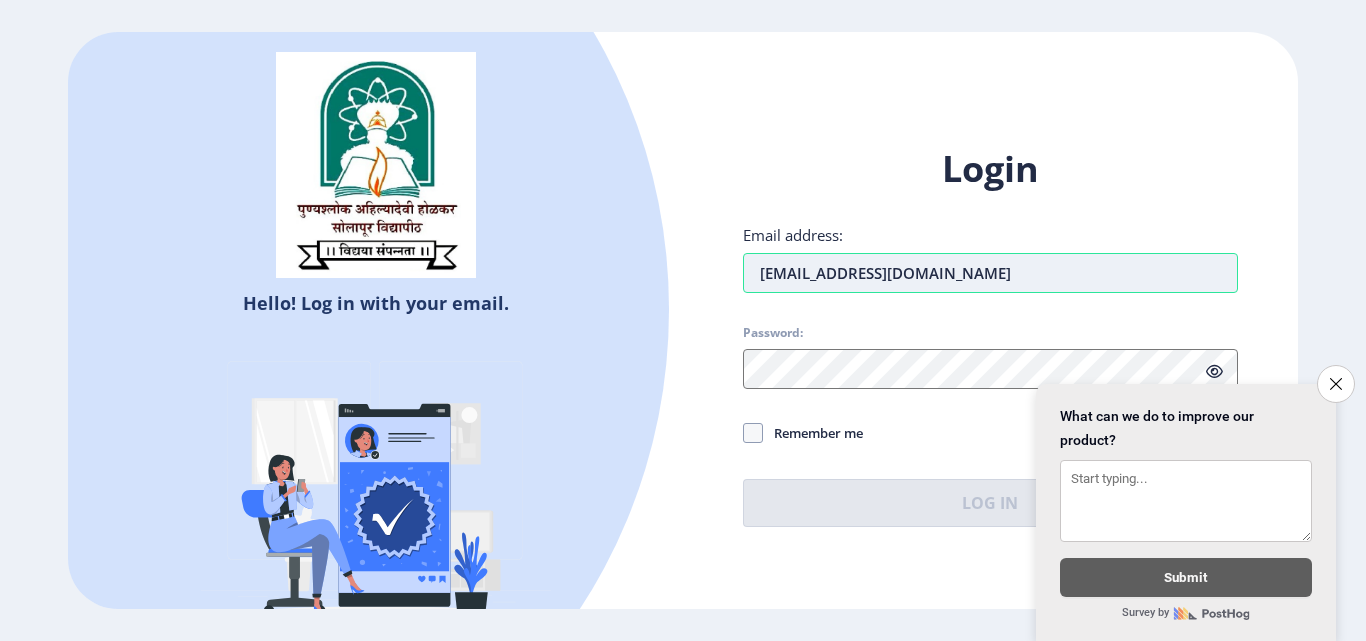 type on "gaikarnavnath88@gmail.com" 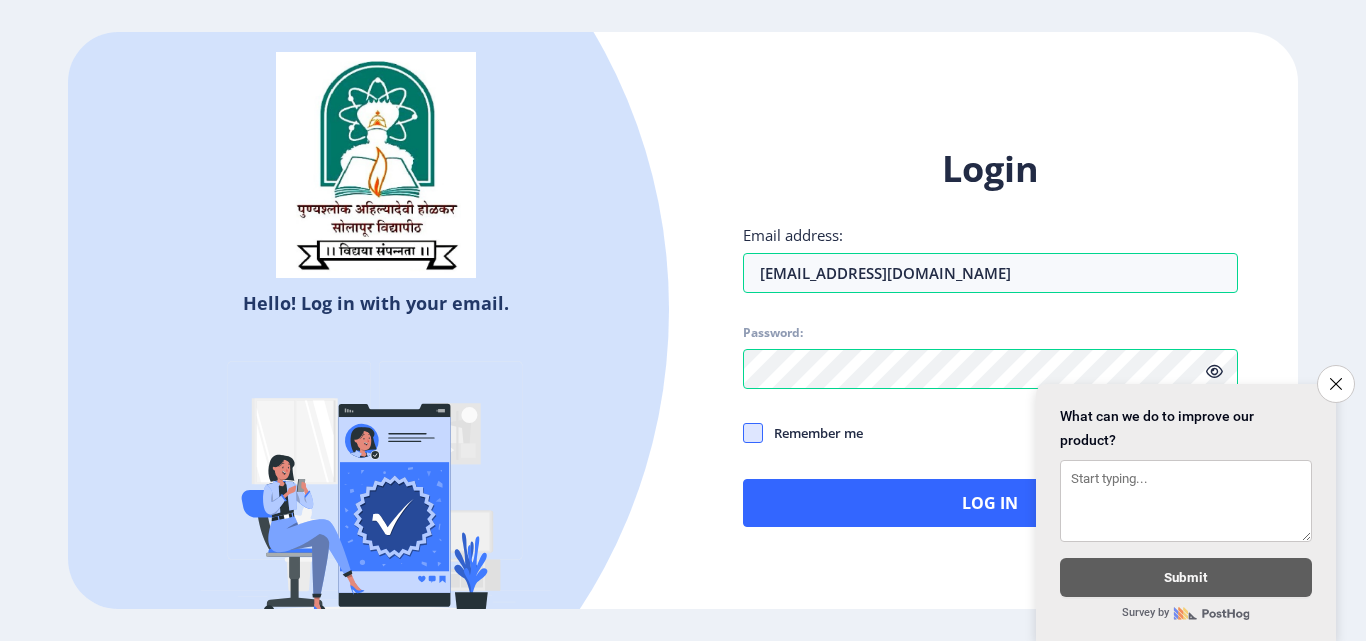 click 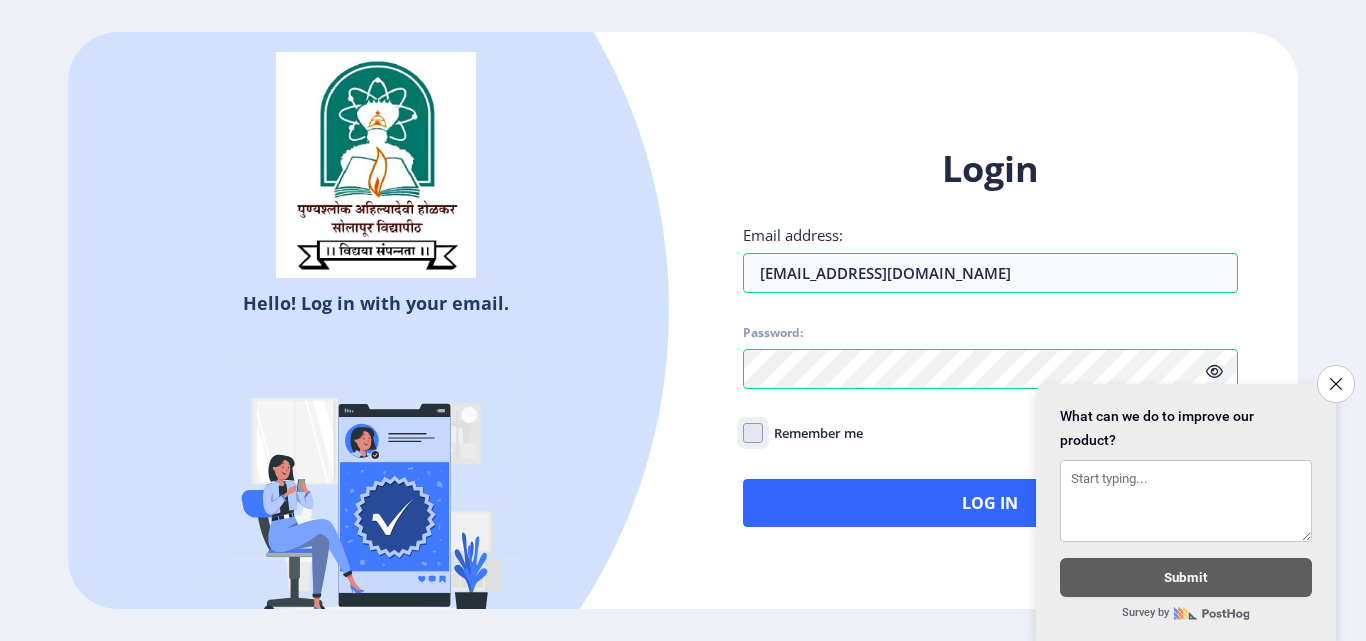 click on "Remember me" 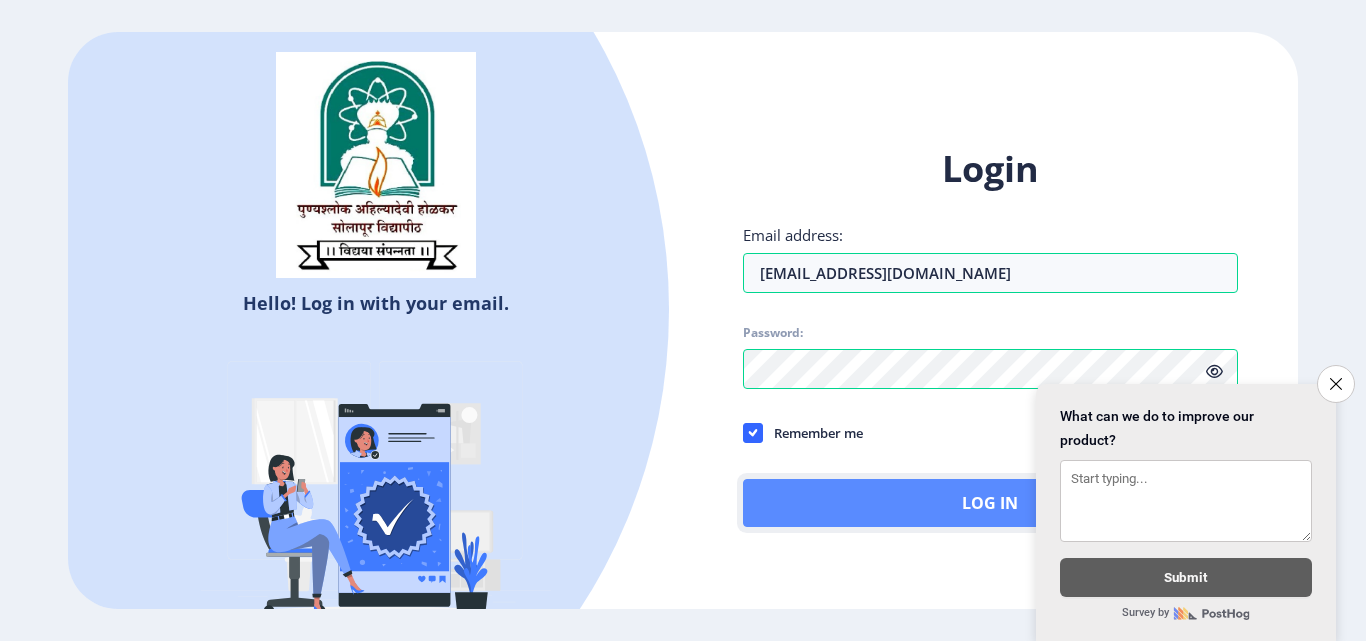 click on "Log In" 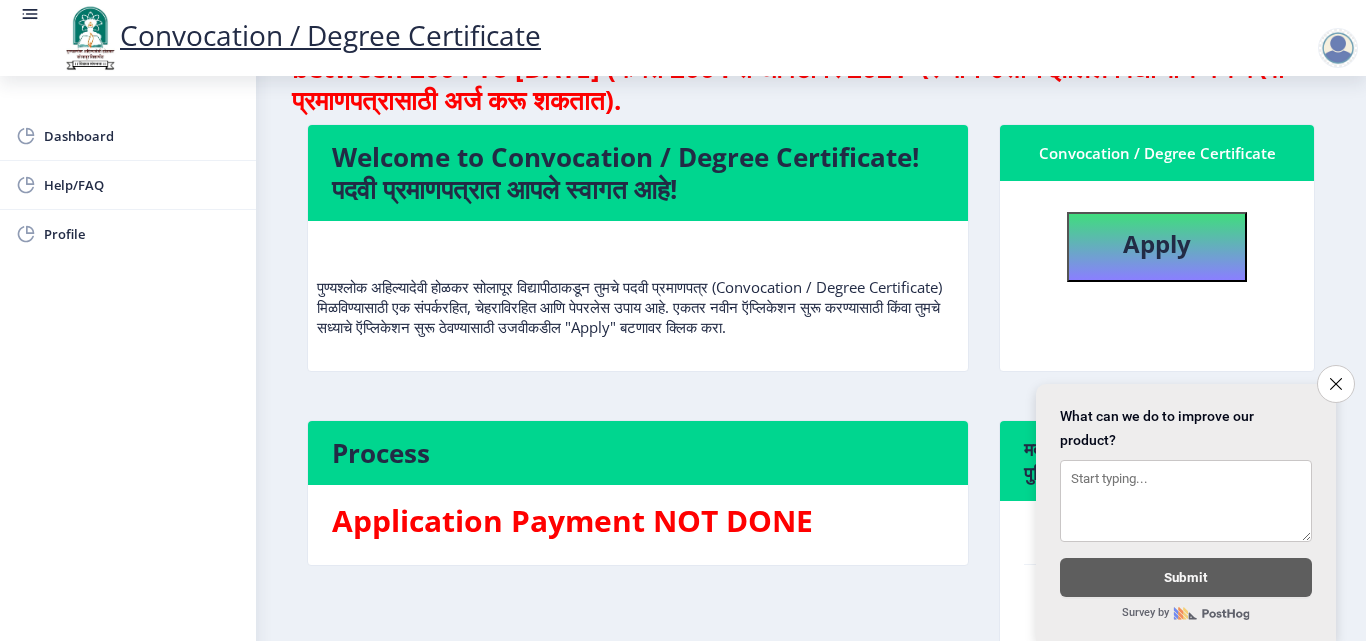 scroll, scrollTop: 267, scrollLeft: 0, axis: vertical 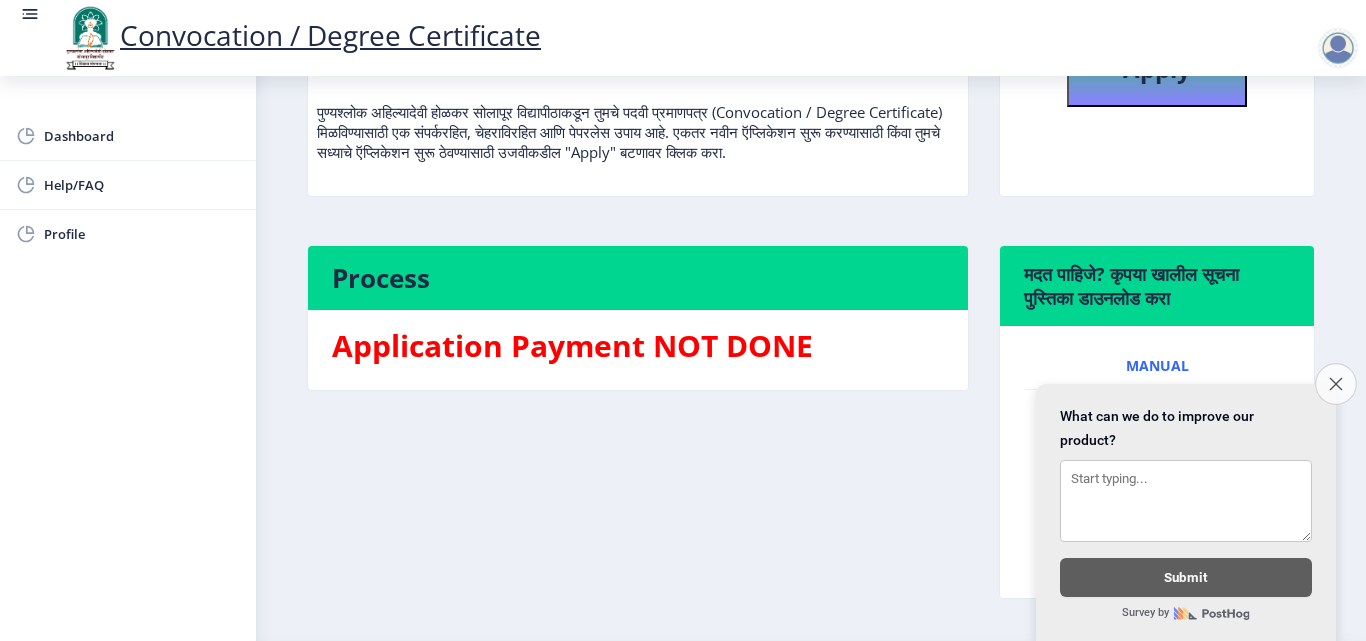 click on "Close survey" at bounding box center [1336, 384] 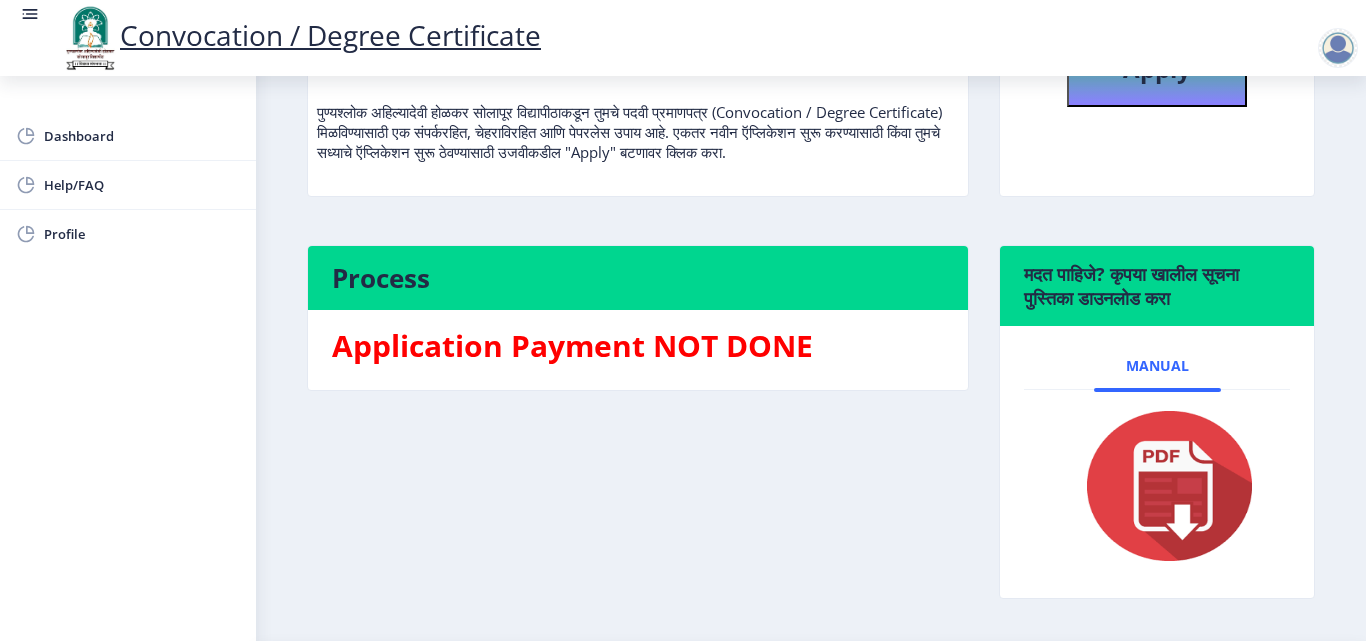 scroll, scrollTop: 328, scrollLeft: 0, axis: vertical 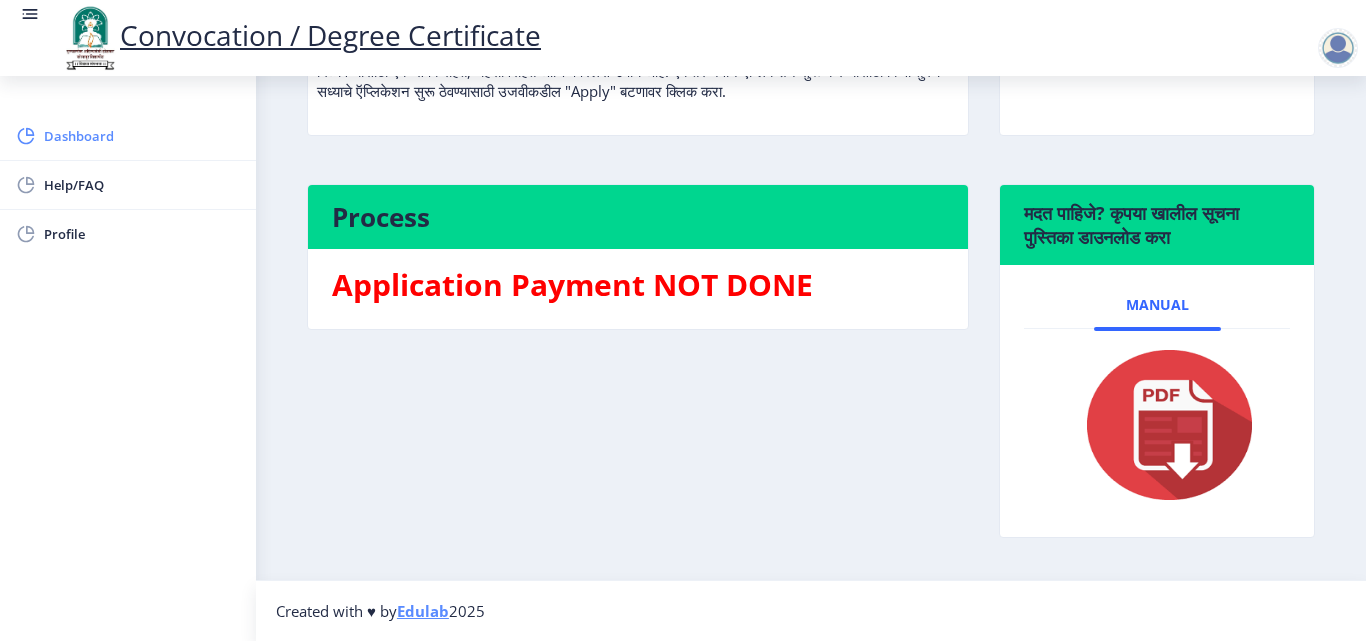 click on "Dashboard" 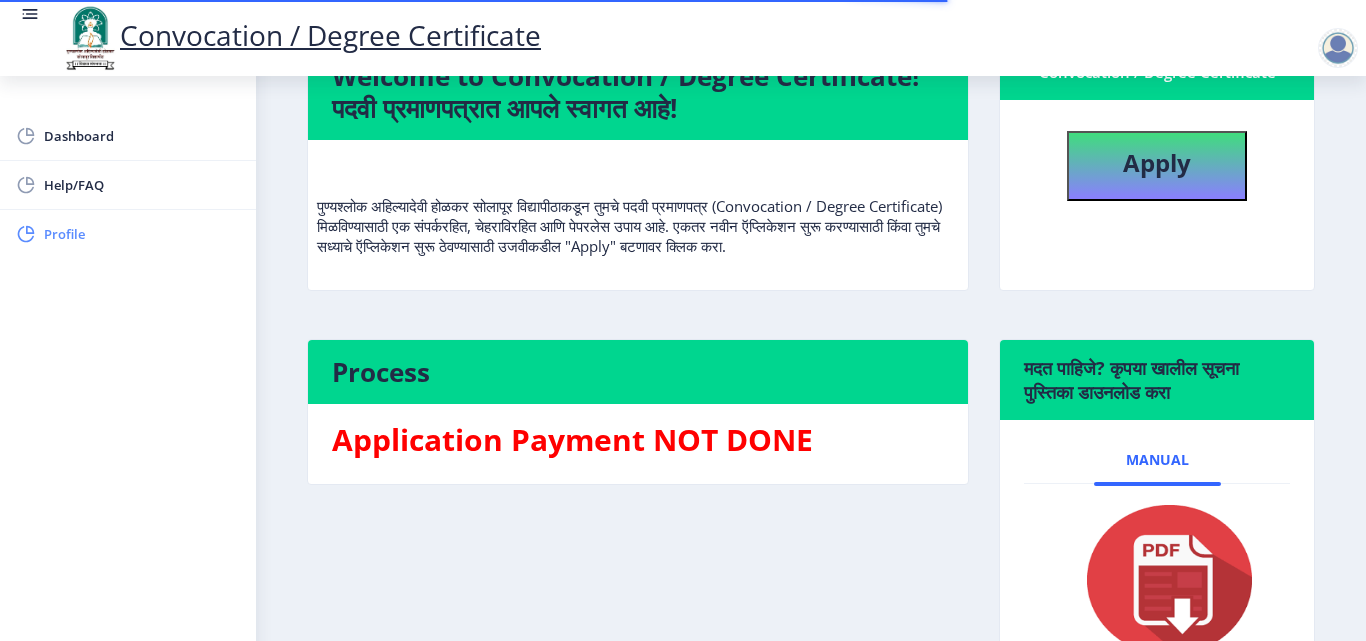 scroll, scrollTop: 0, scrollLeft: 0, axis: both 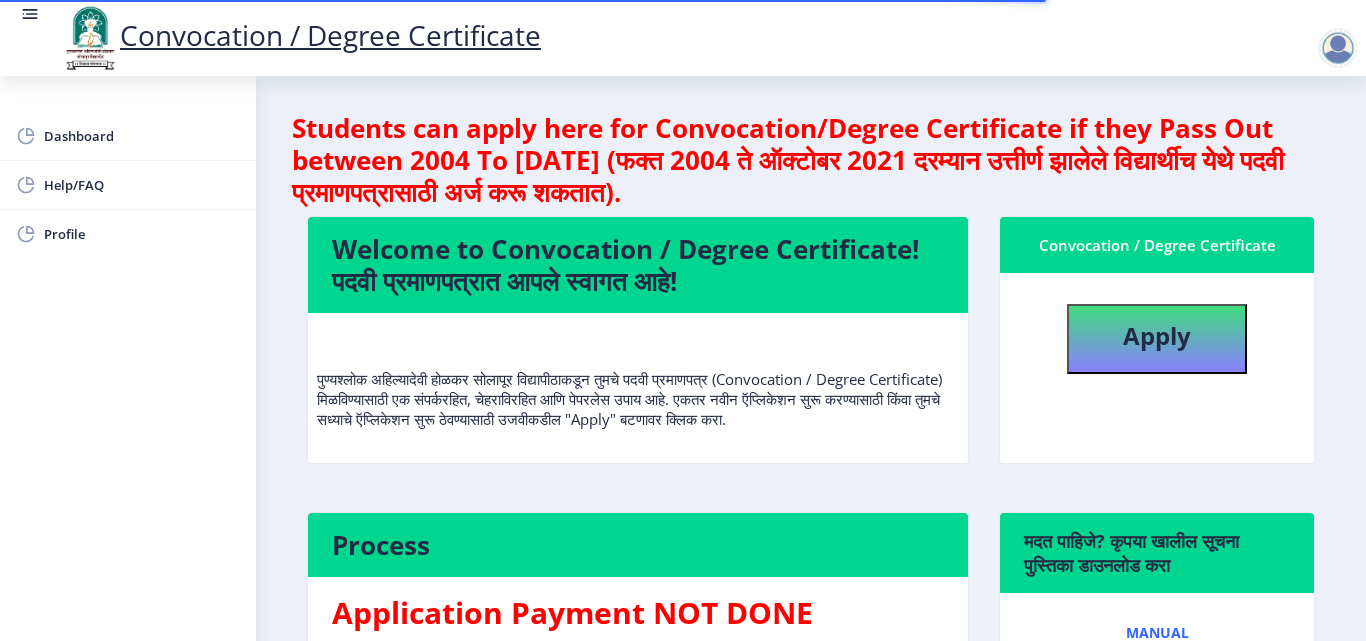 click 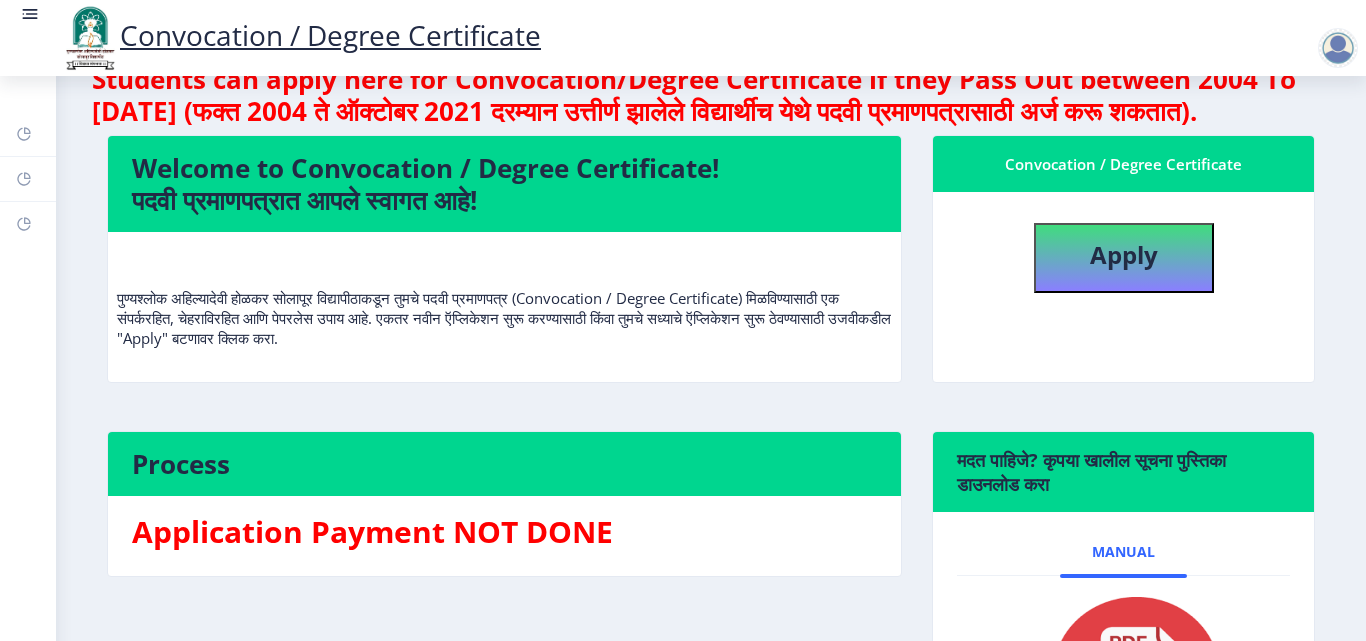 scroll, scrollTop: 0, scrollLeft: 0, axis: both 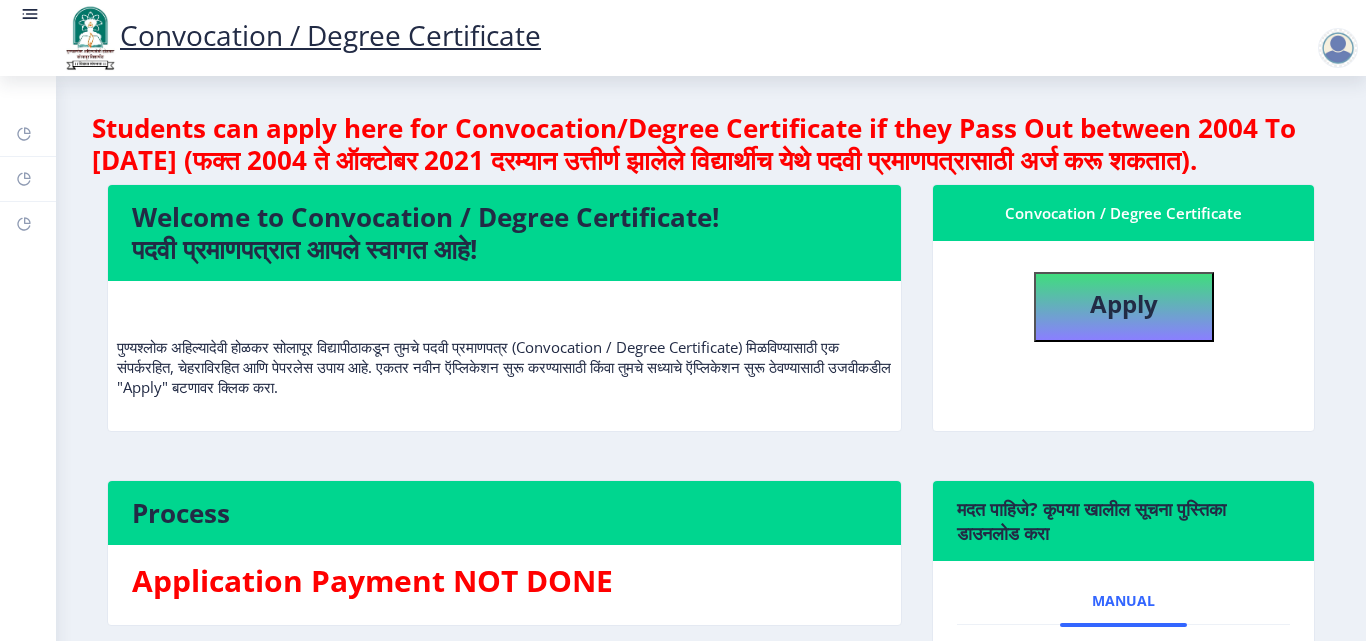 click 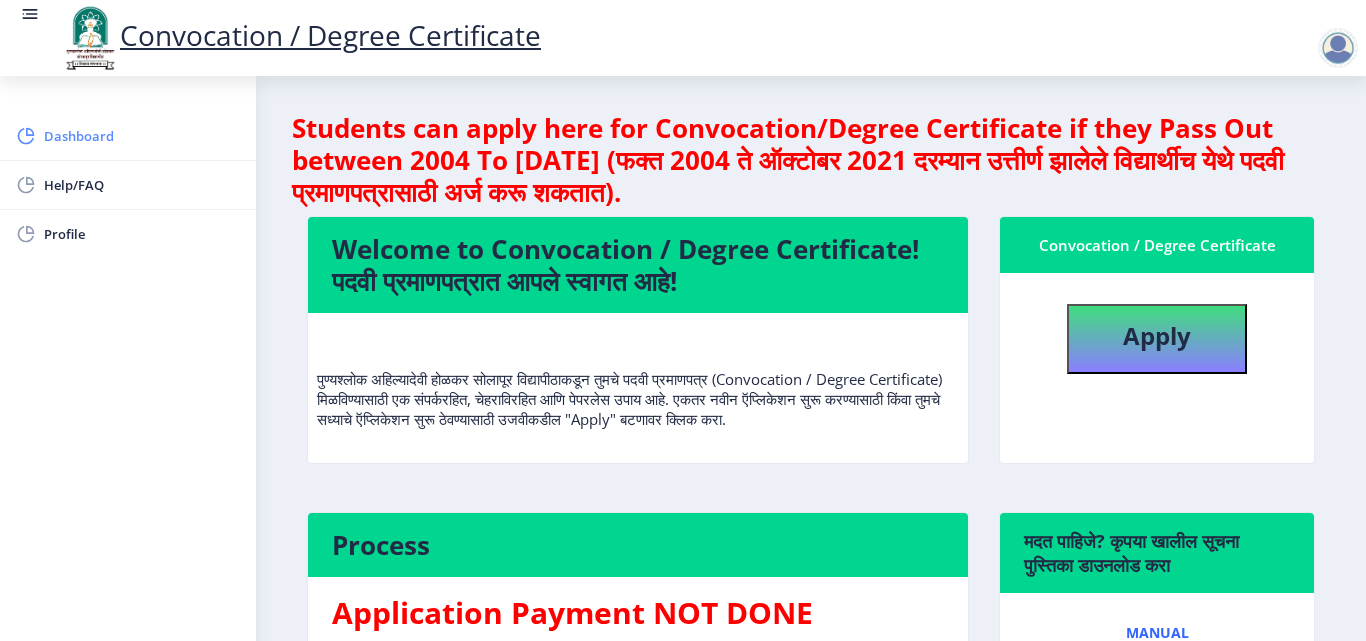 click on "Dashboard" 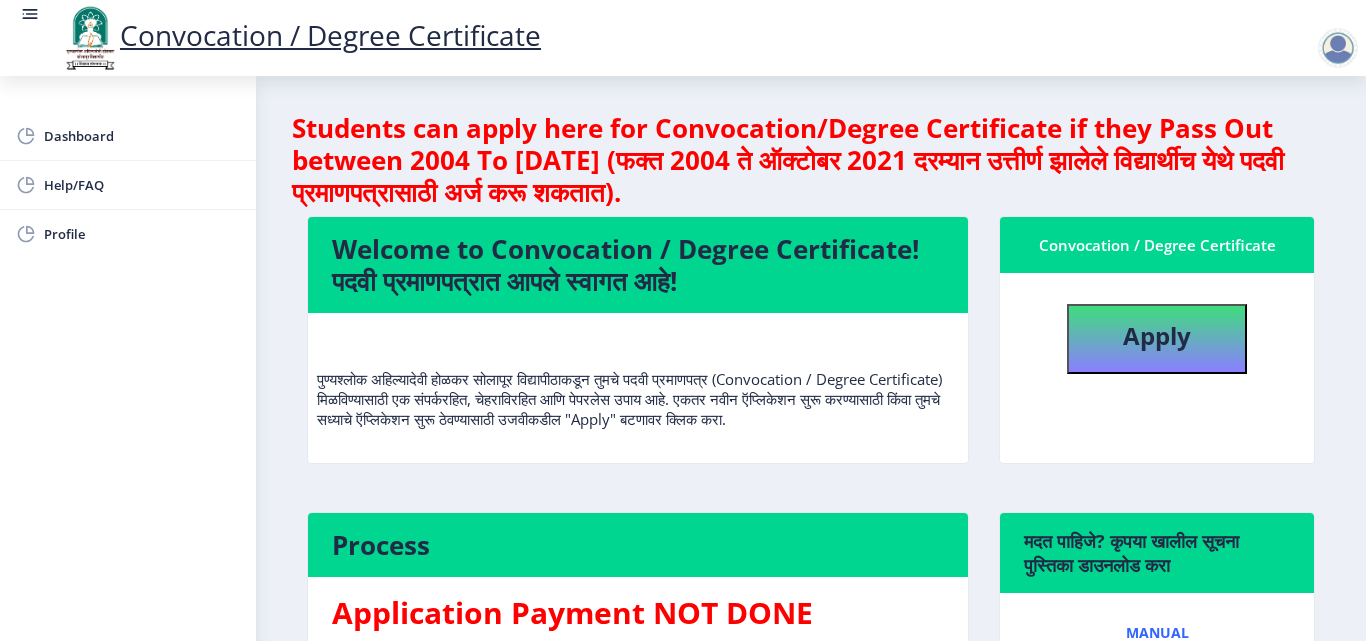 click 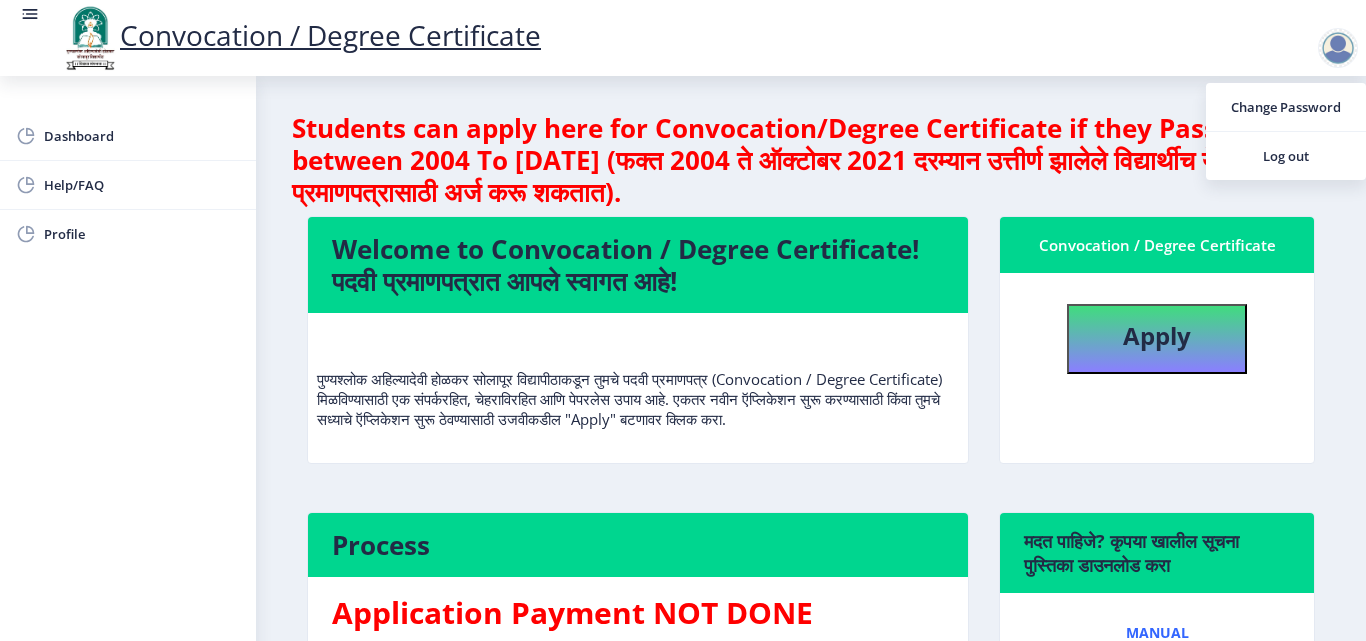 click on "Convocation / Degree Certificate" 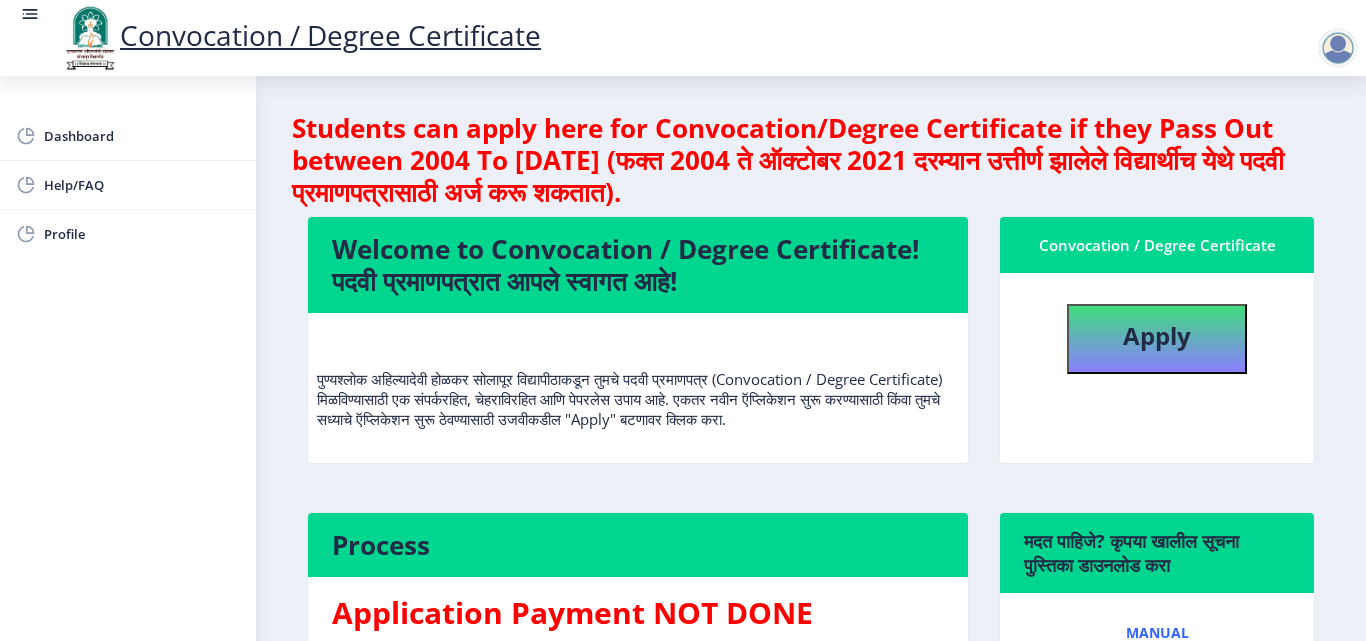 click on "Convocation / Degree Certificate" 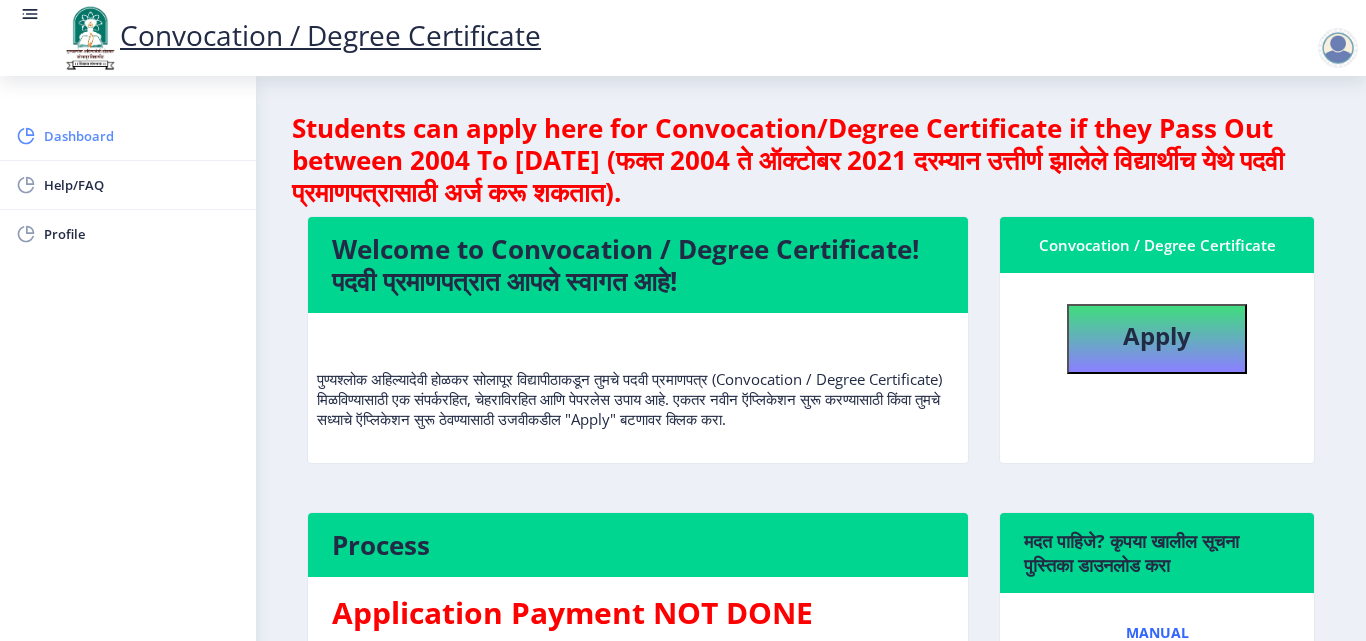 click on "Dashboard" 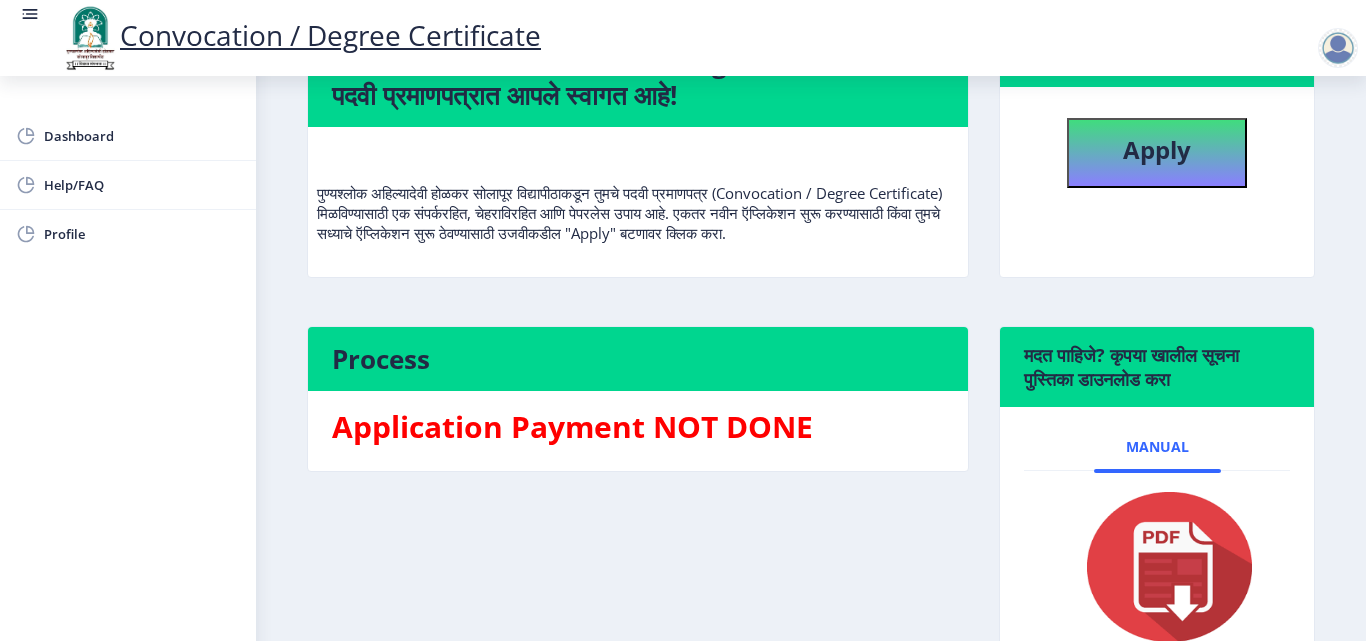 scroll, scrollTop: 328, scrollLeft: 0, axis: vertical 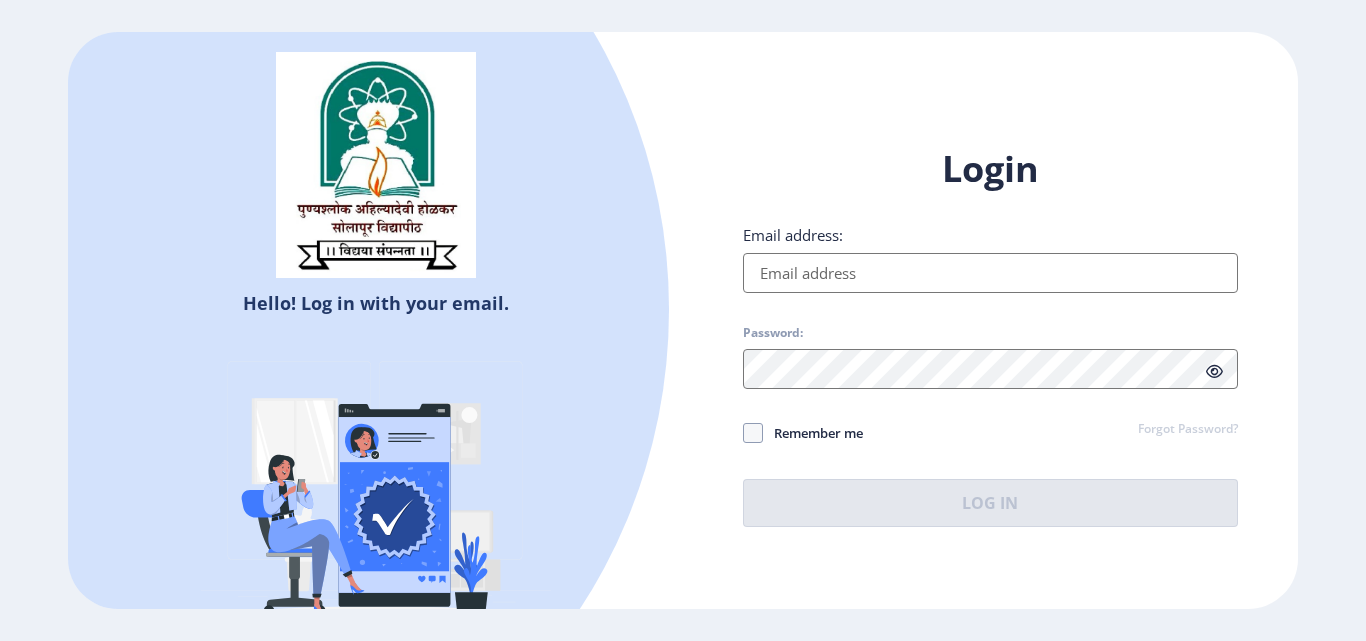 select 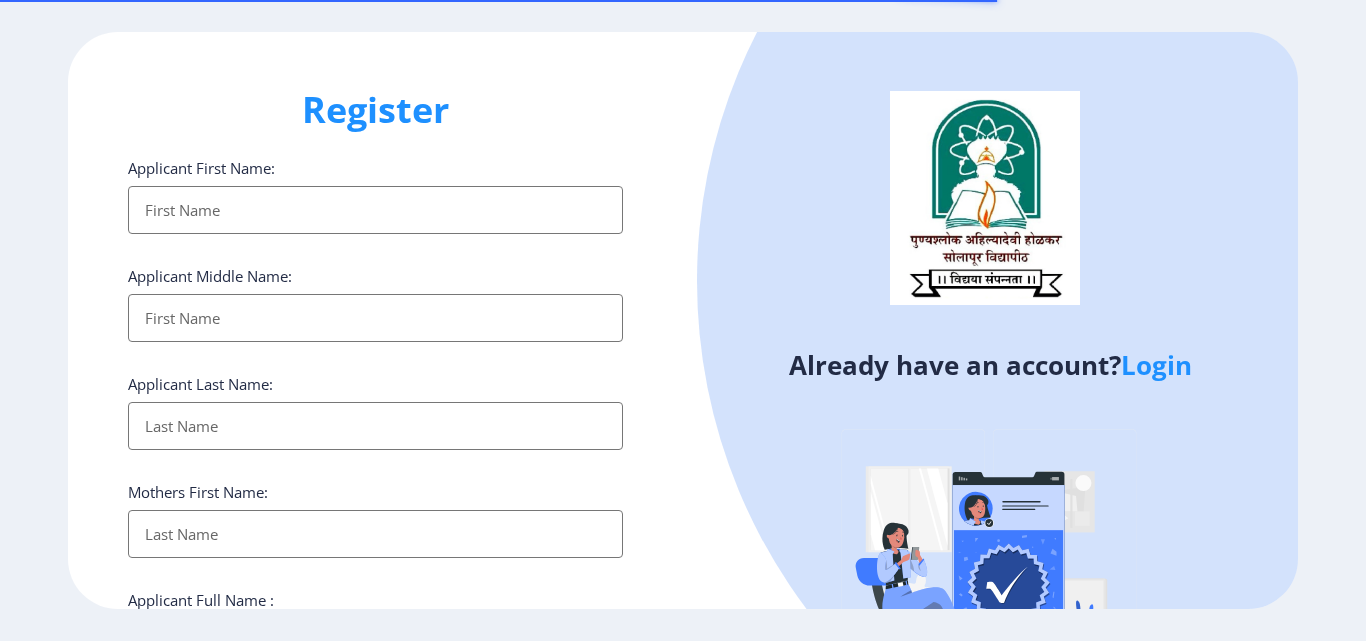 select 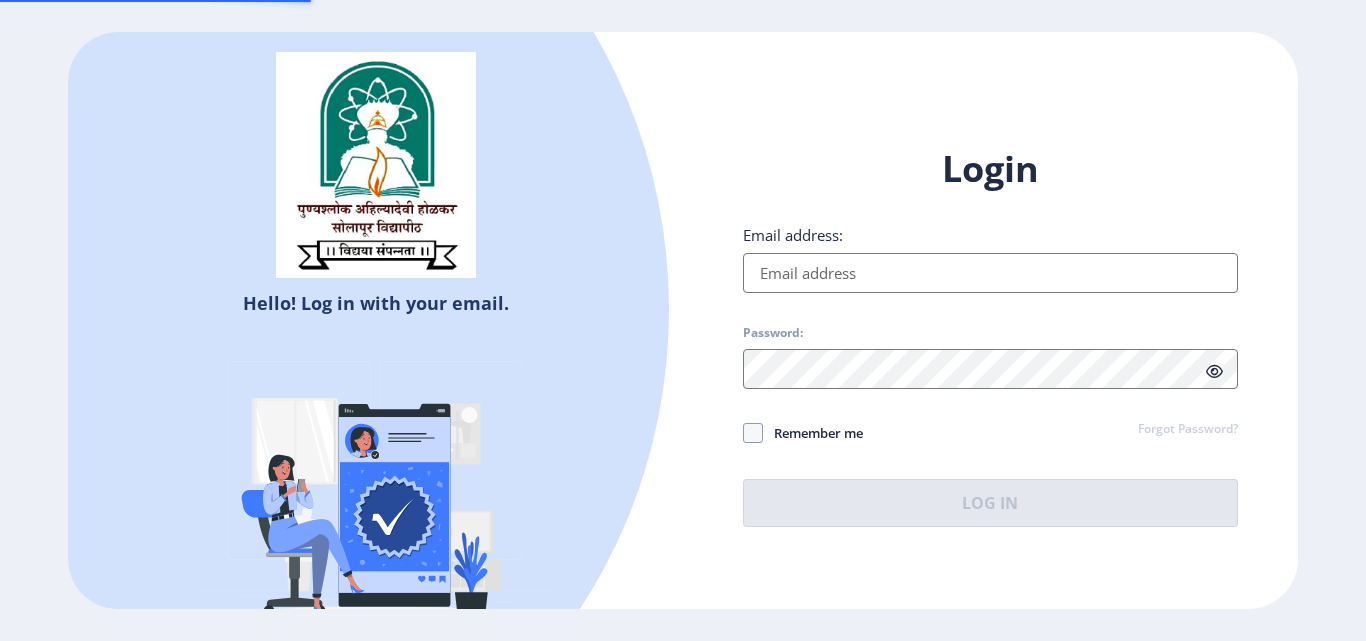 scroll, scrollTop: 0, scrollLeft: 0, axis: both 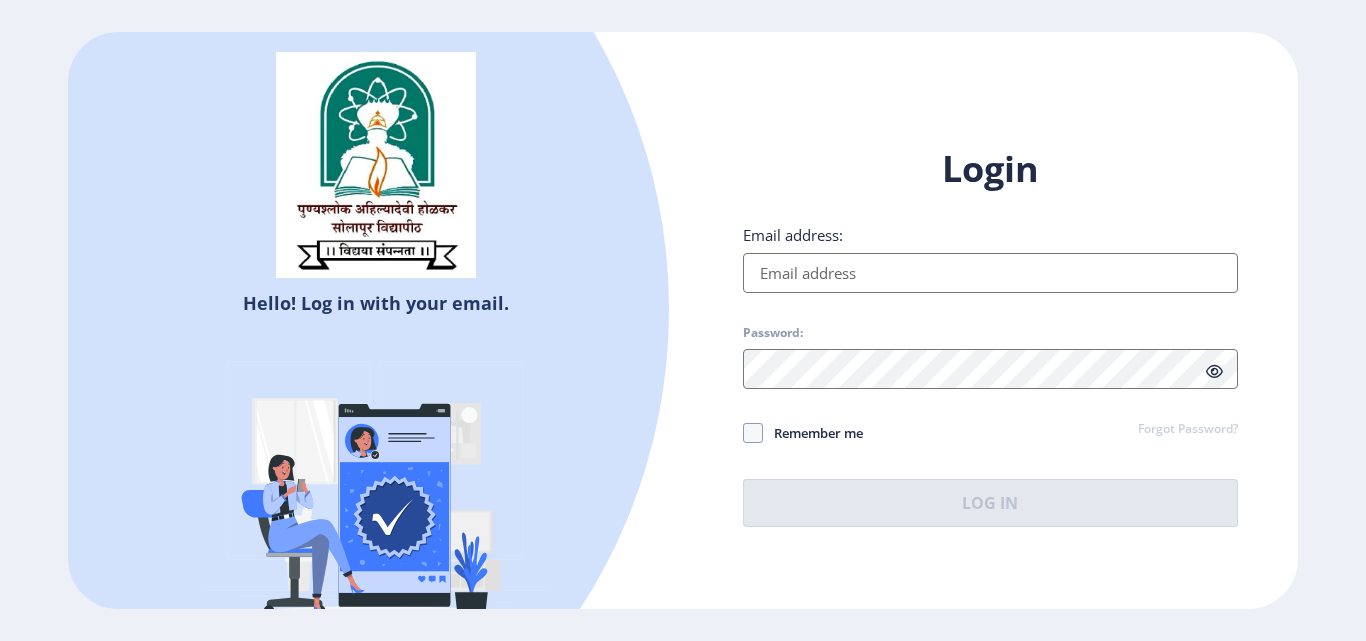 click on "Email address:" at bounding box center (990, 273) 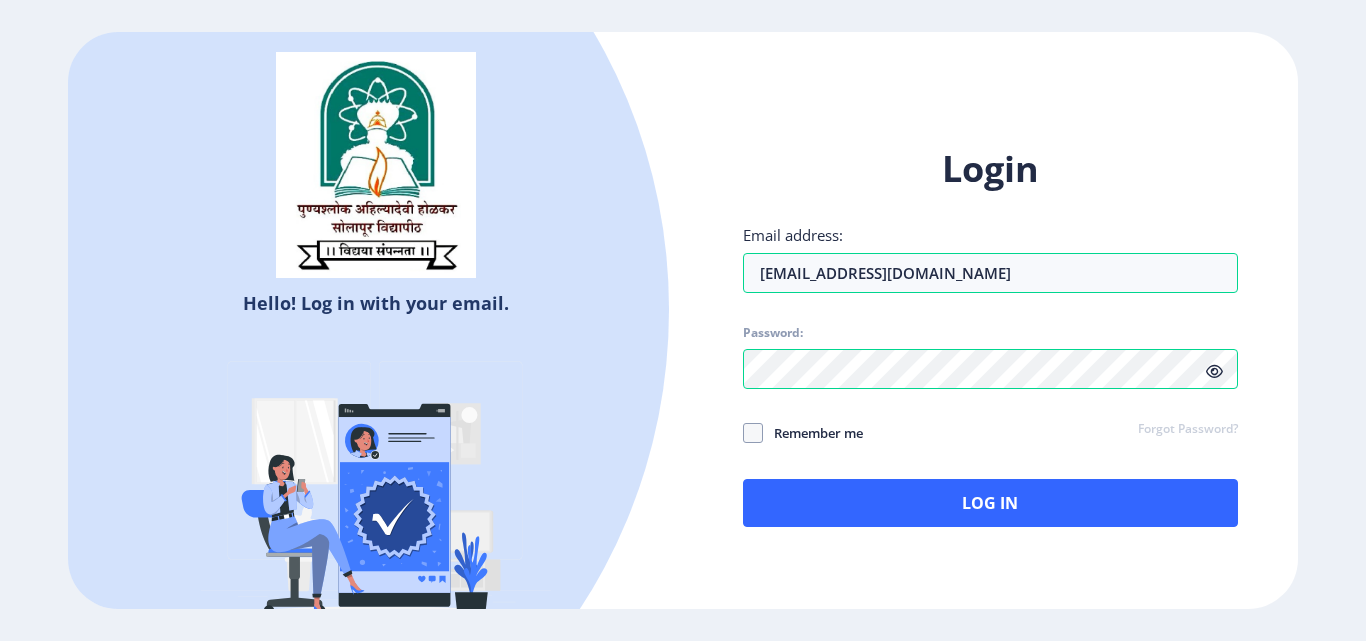 click on "Remember me" 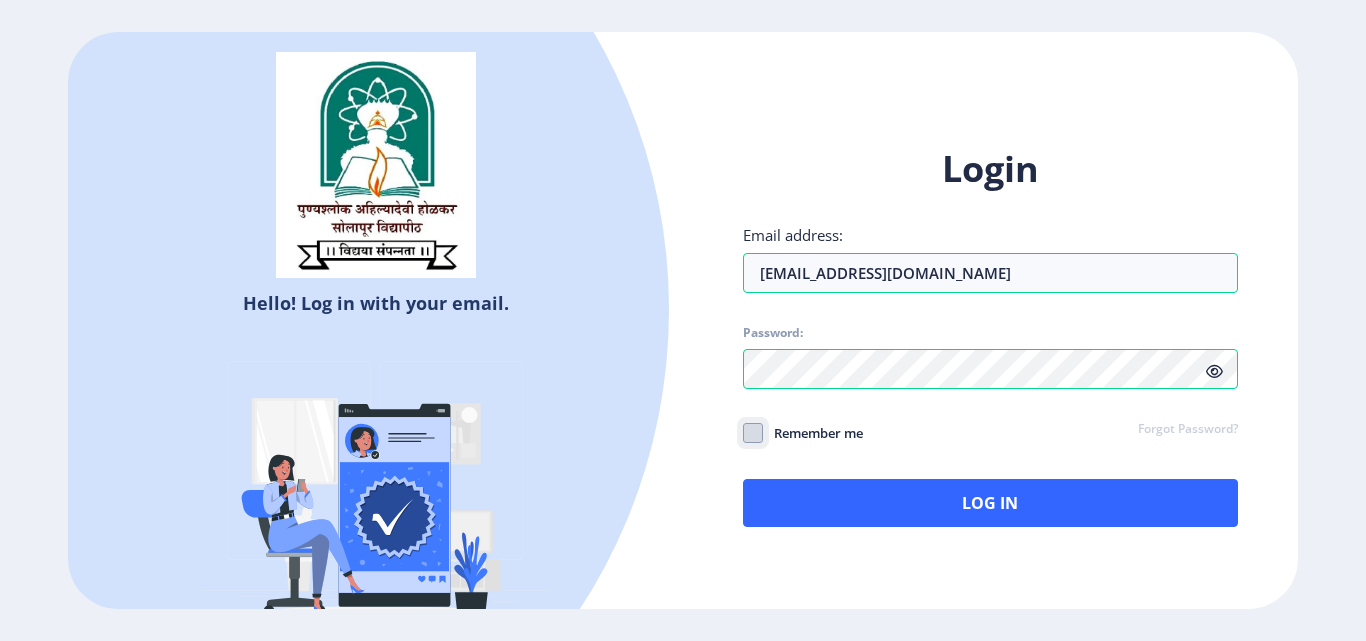 checkbox on "true" 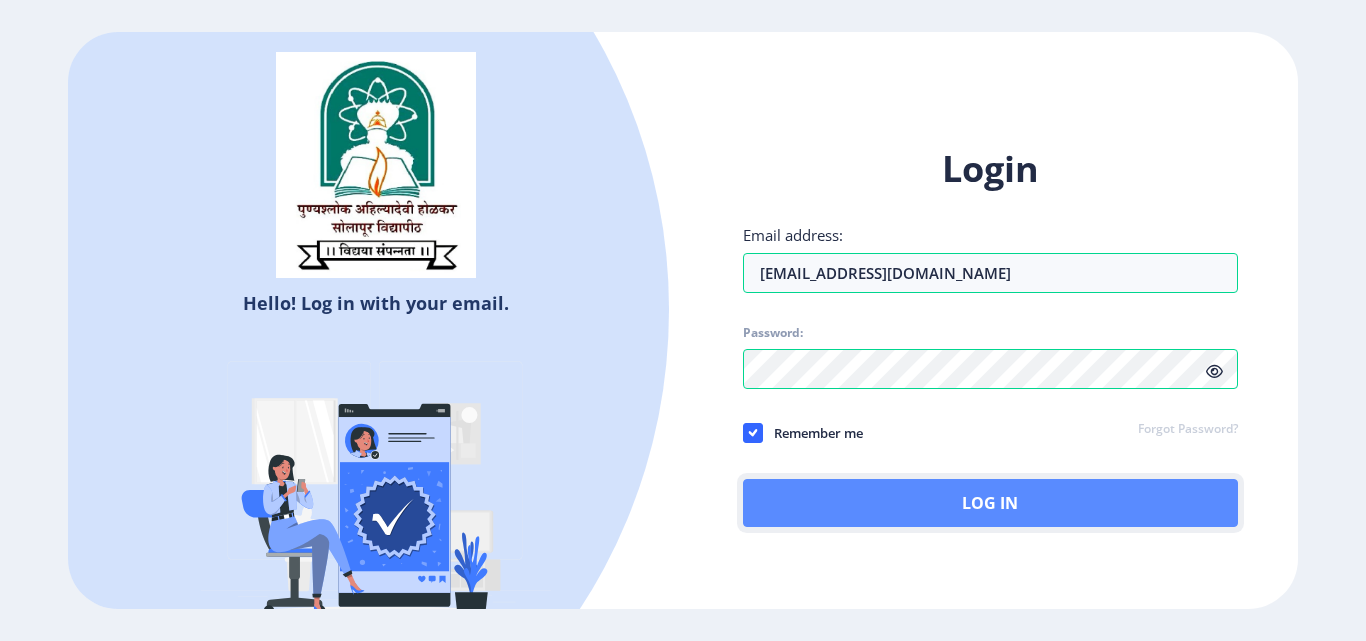 click on "Log In" 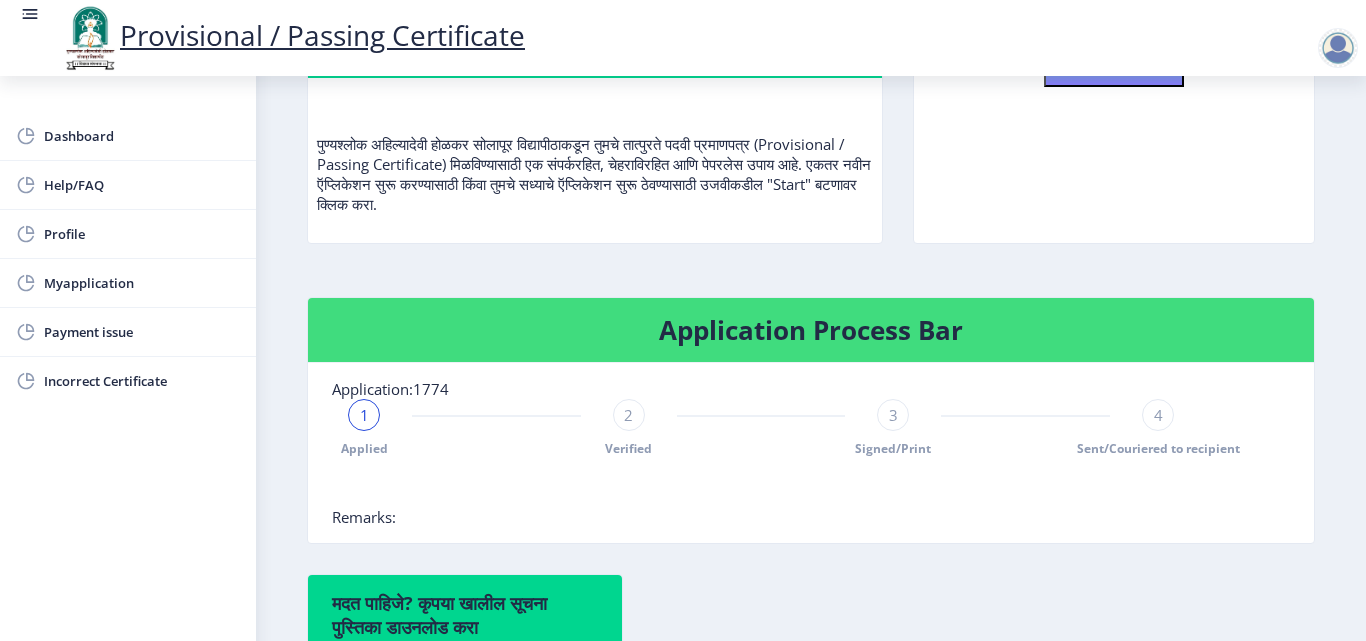 scroll, scrollTop: 533, scrollLeft: 0, axis: vertical 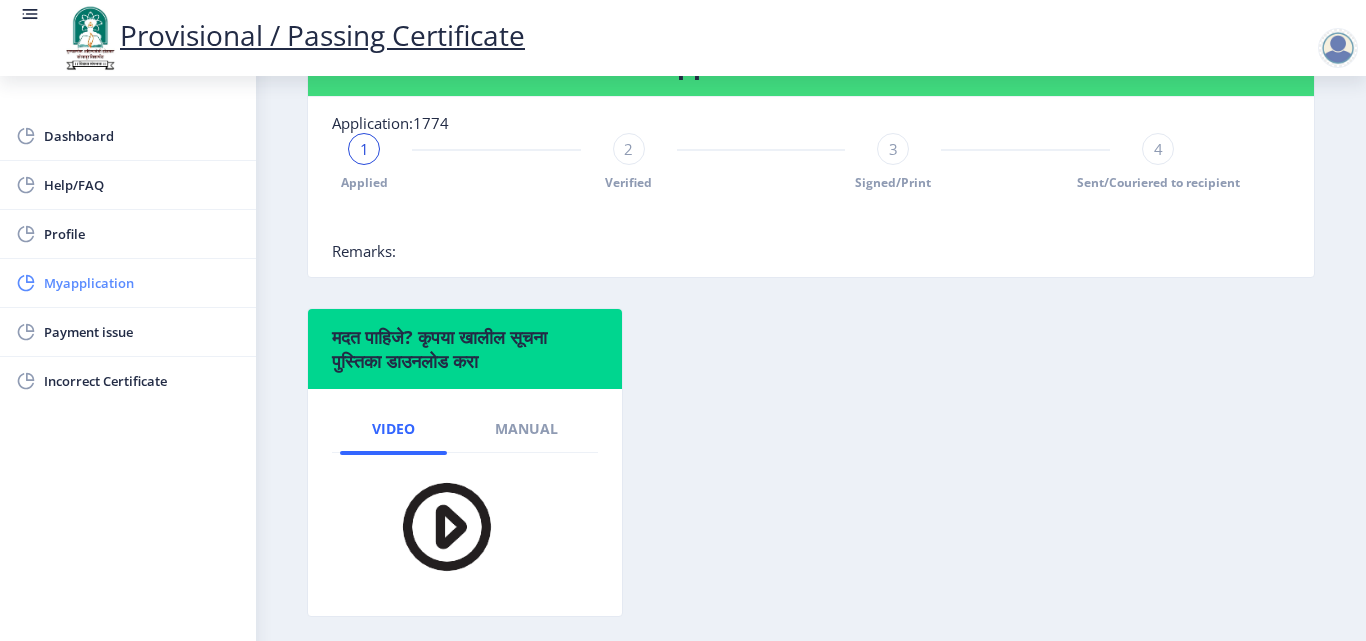 click on "Myapplication" 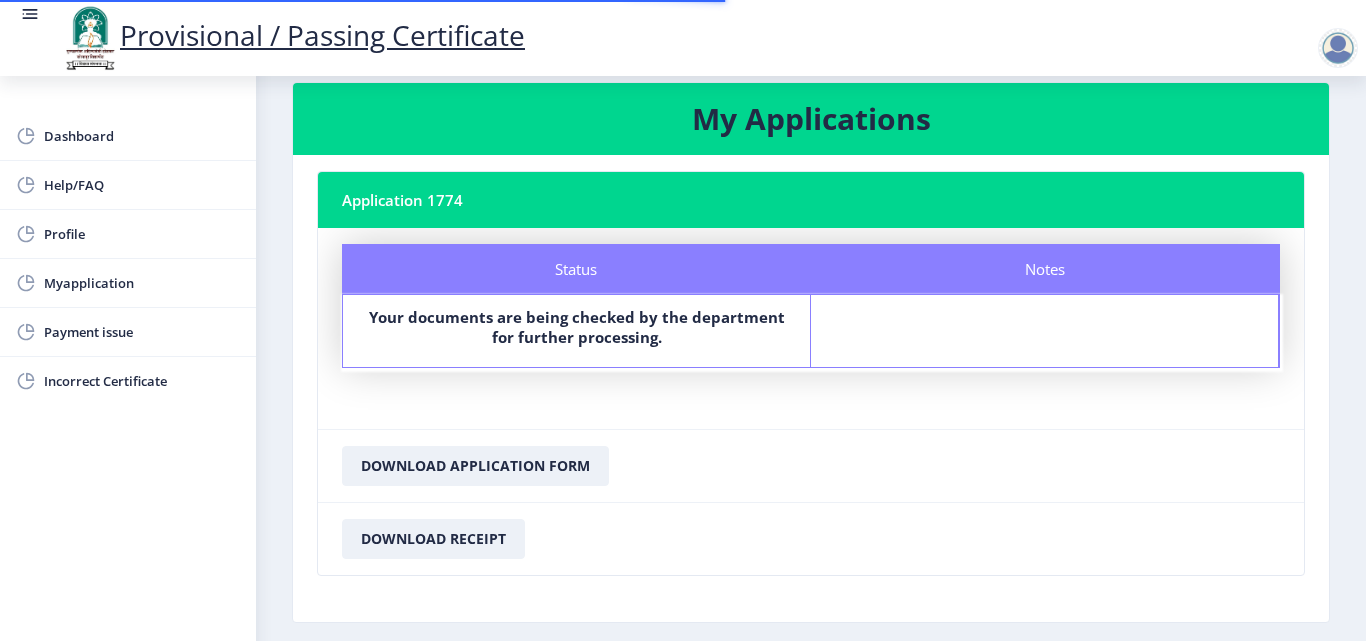 scroll, scrollTop: 115, scrollLeft: 0, axis: vertical 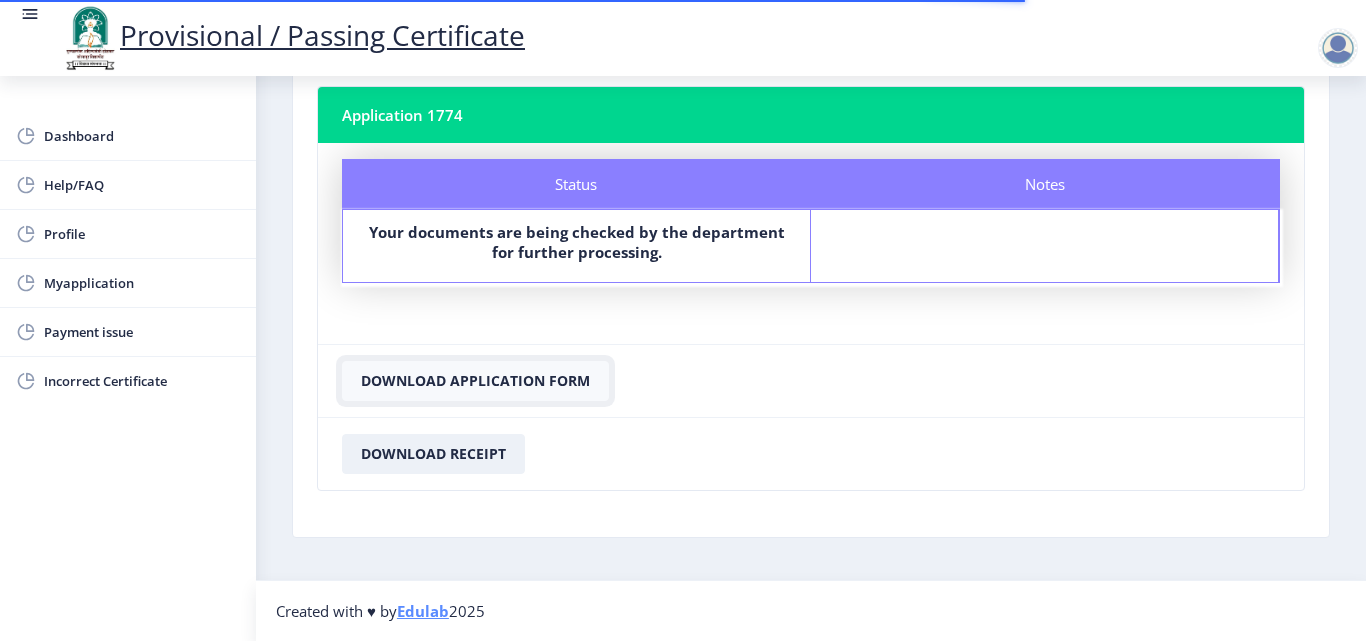 click on "Download Application Form" 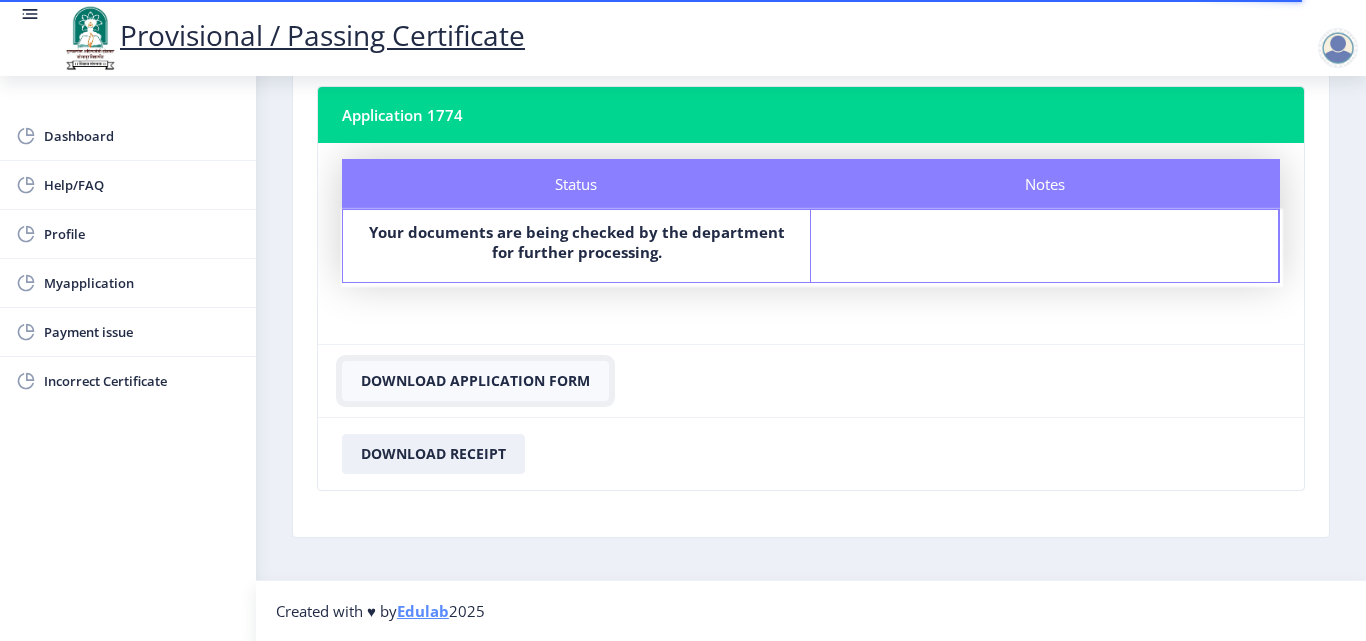 click on "Download Application Form" 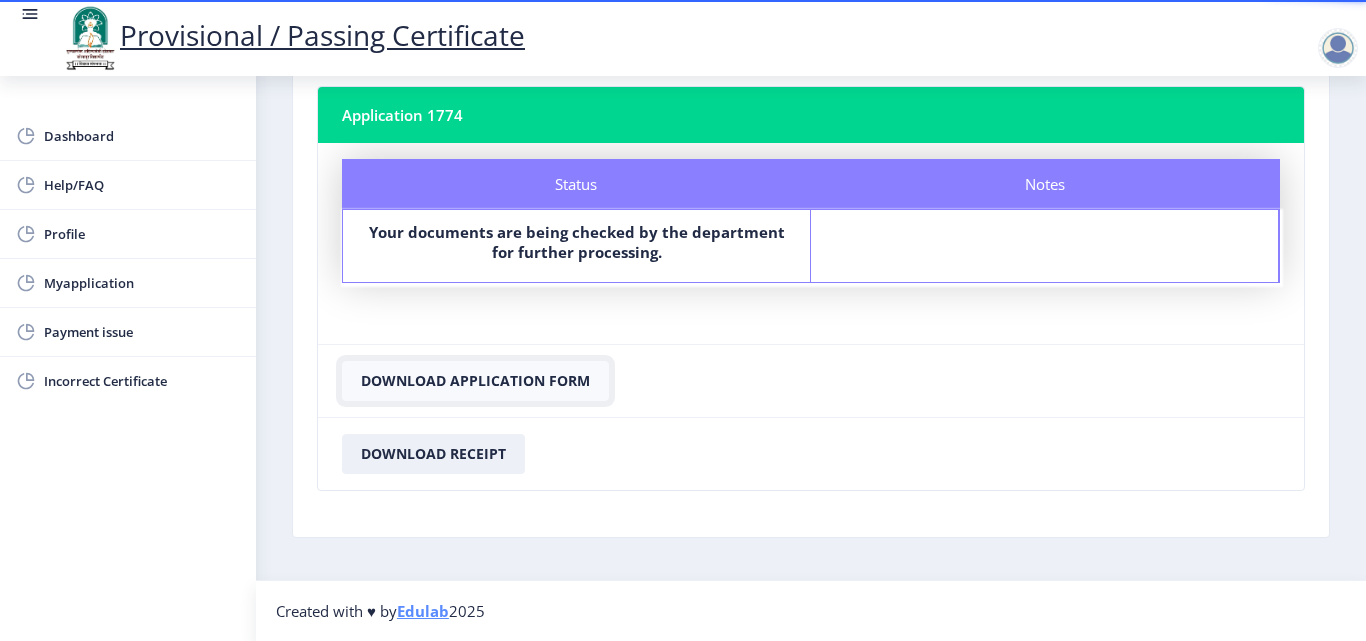 click on "Download Application Form" 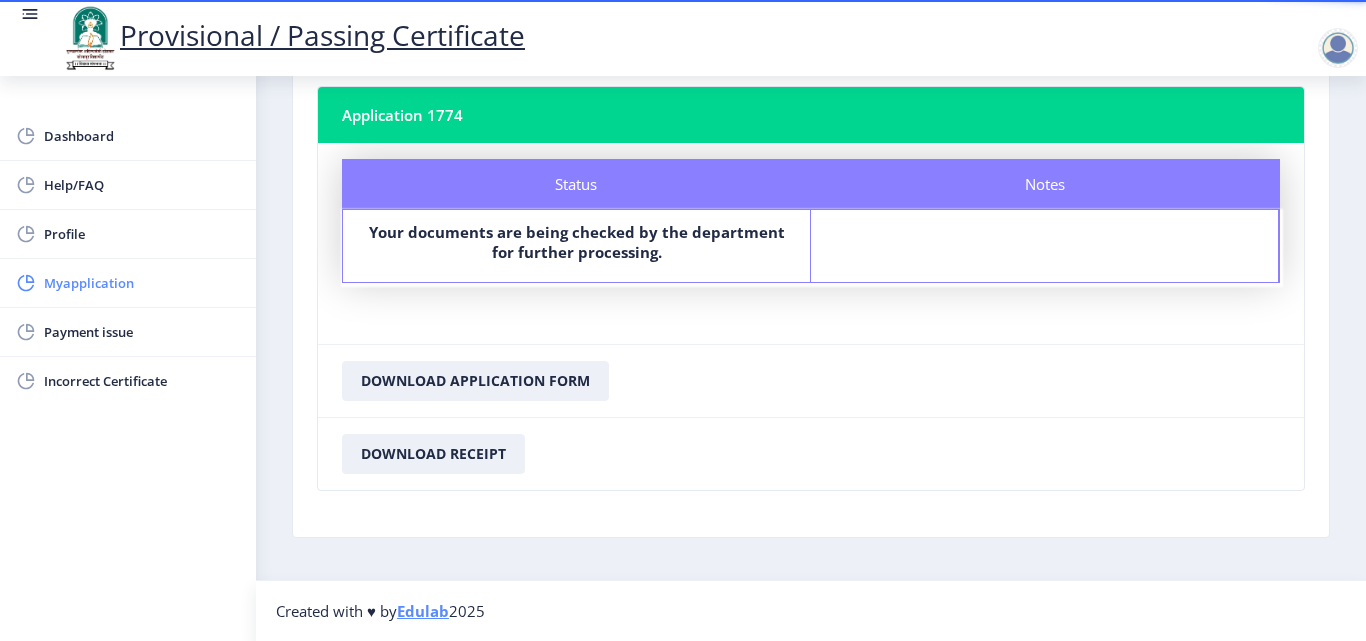 click on "Myapplication" 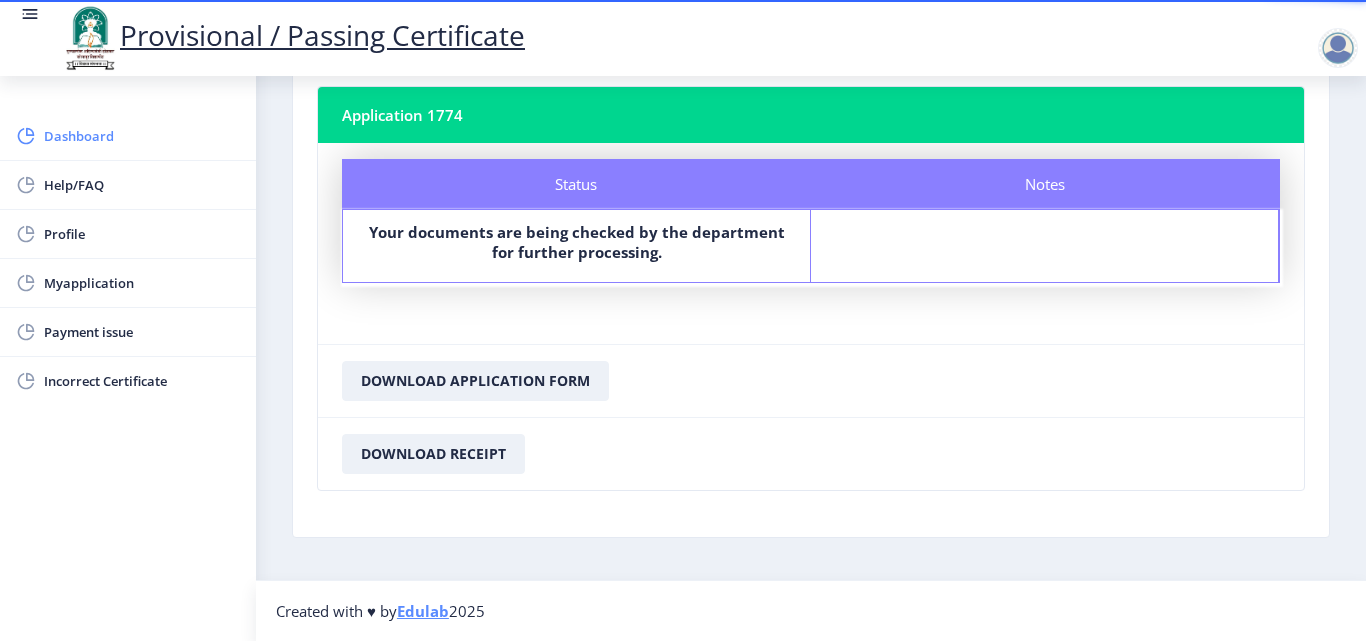 click on "Dashboard" 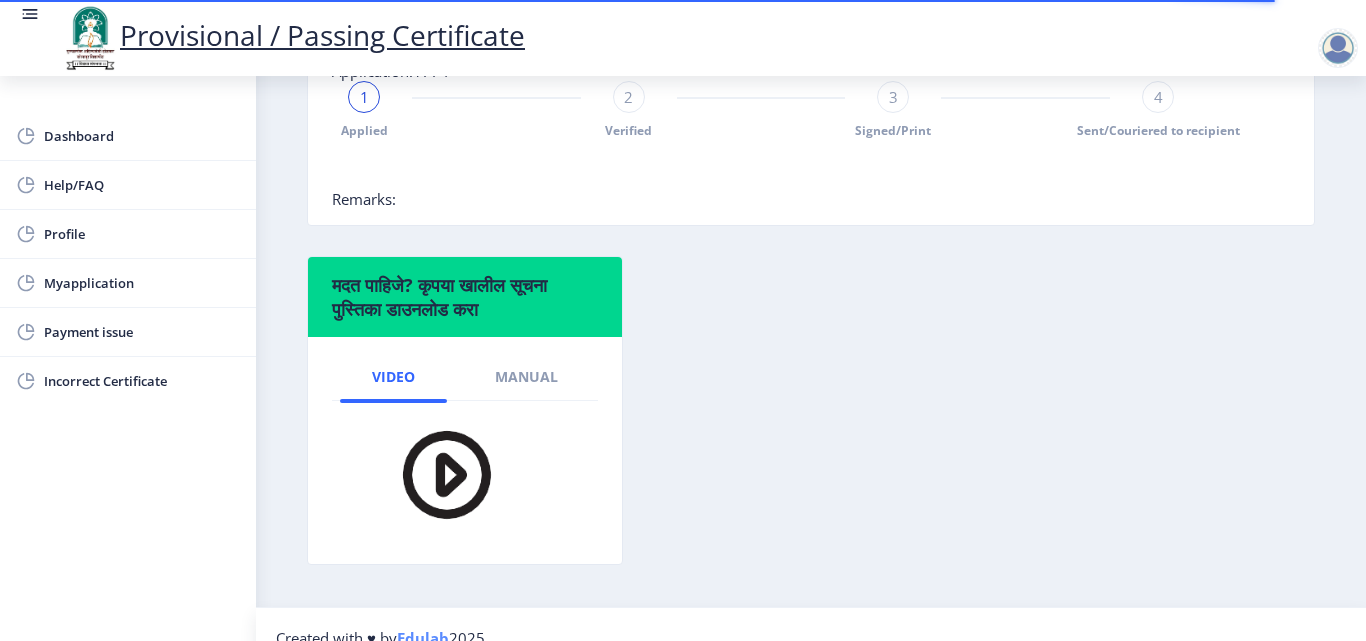 scroll, scrollTop: 612, scrollLeft: 0, axis: vertical 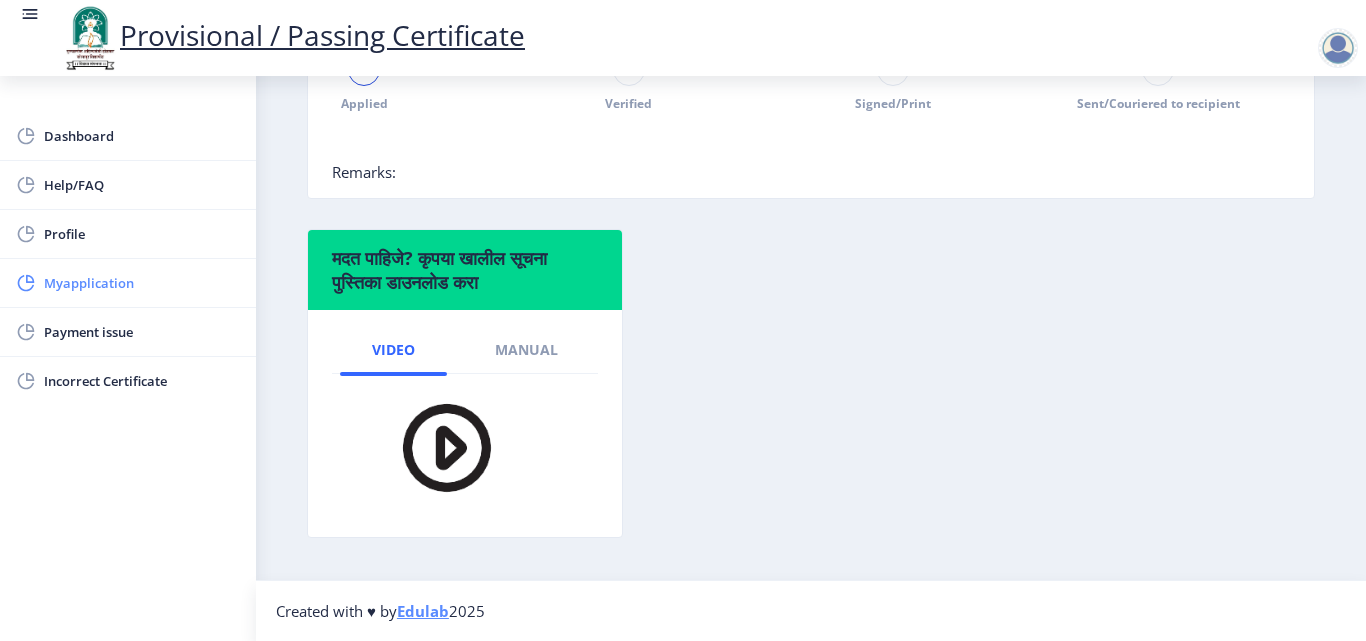 click on "Myapplication" 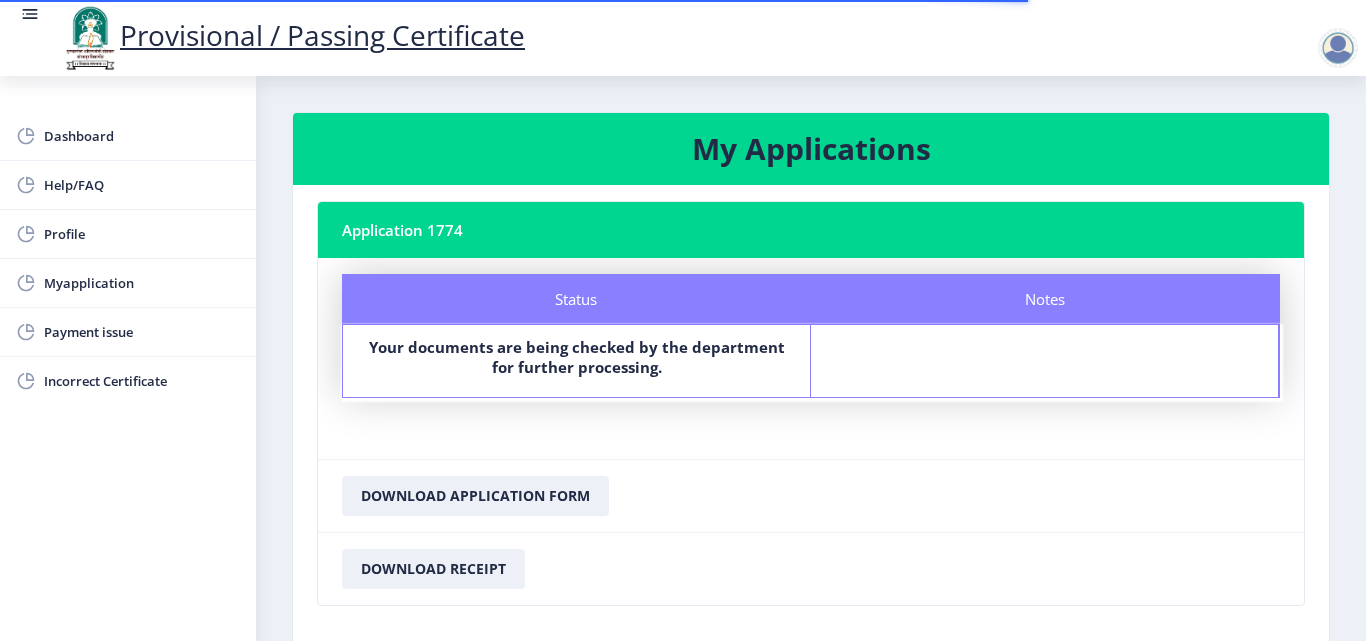 scroll, scrollTop: 115, scrollLeft: 0, axis: vertical 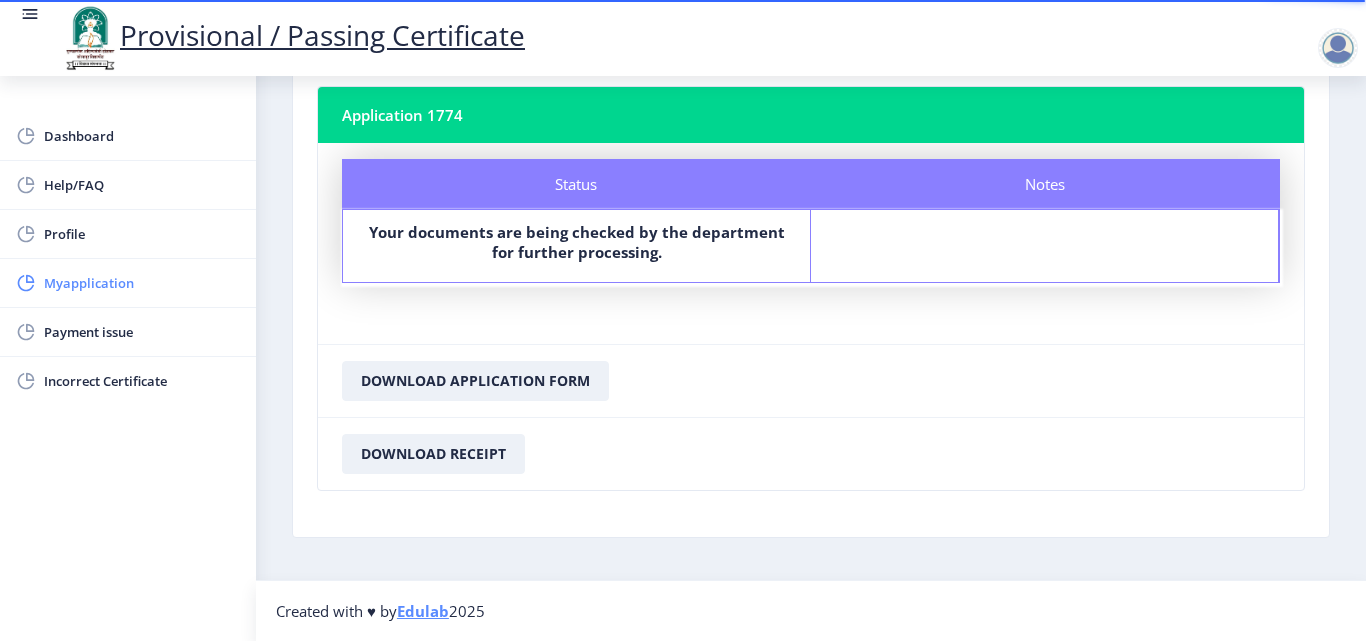 click on "Myapplication" 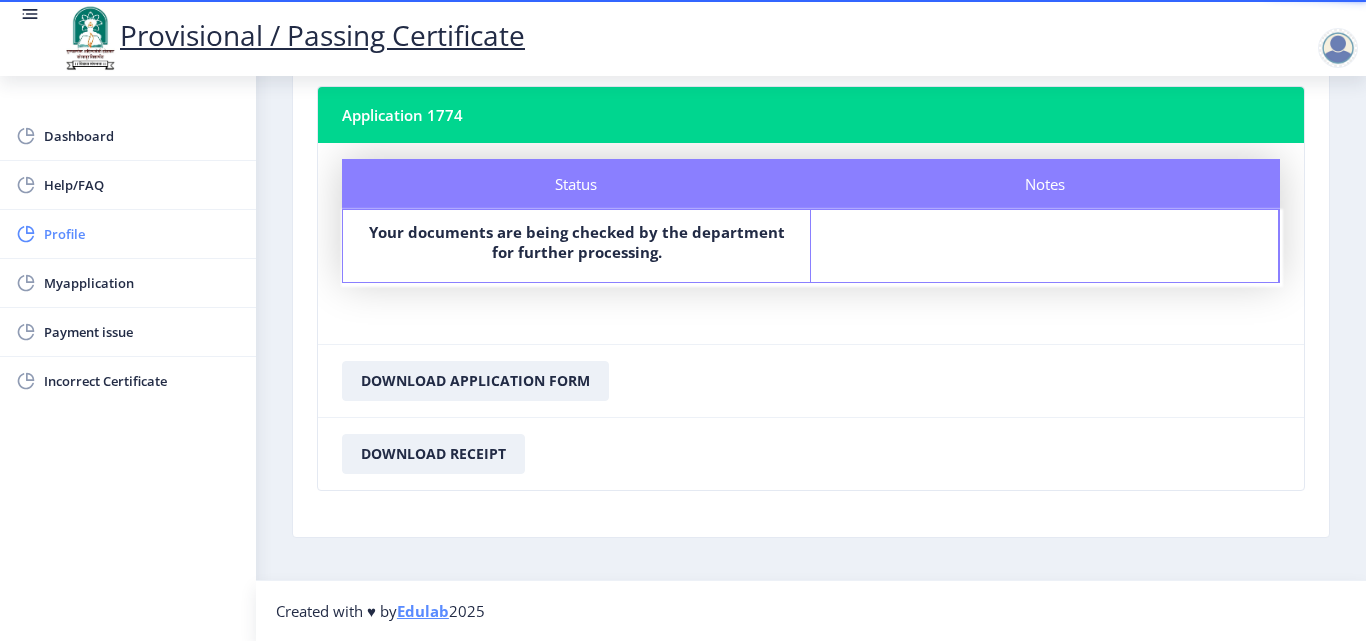 click on "Profile" 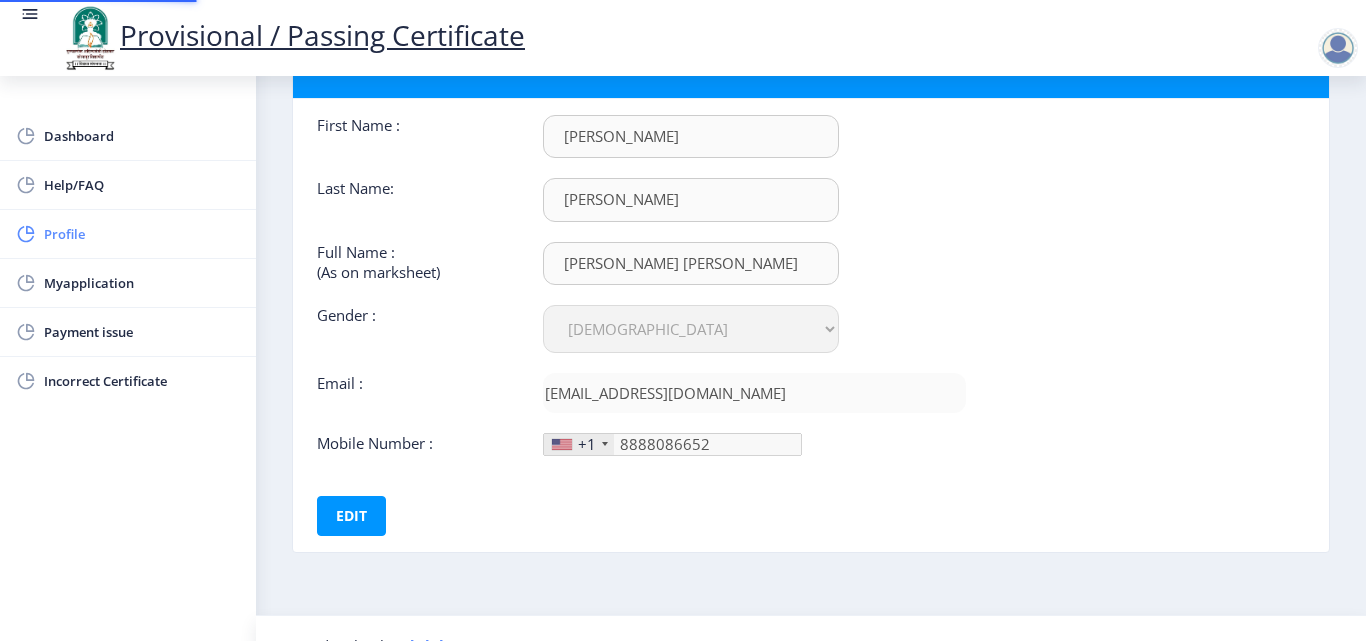 type on "888-808-66" 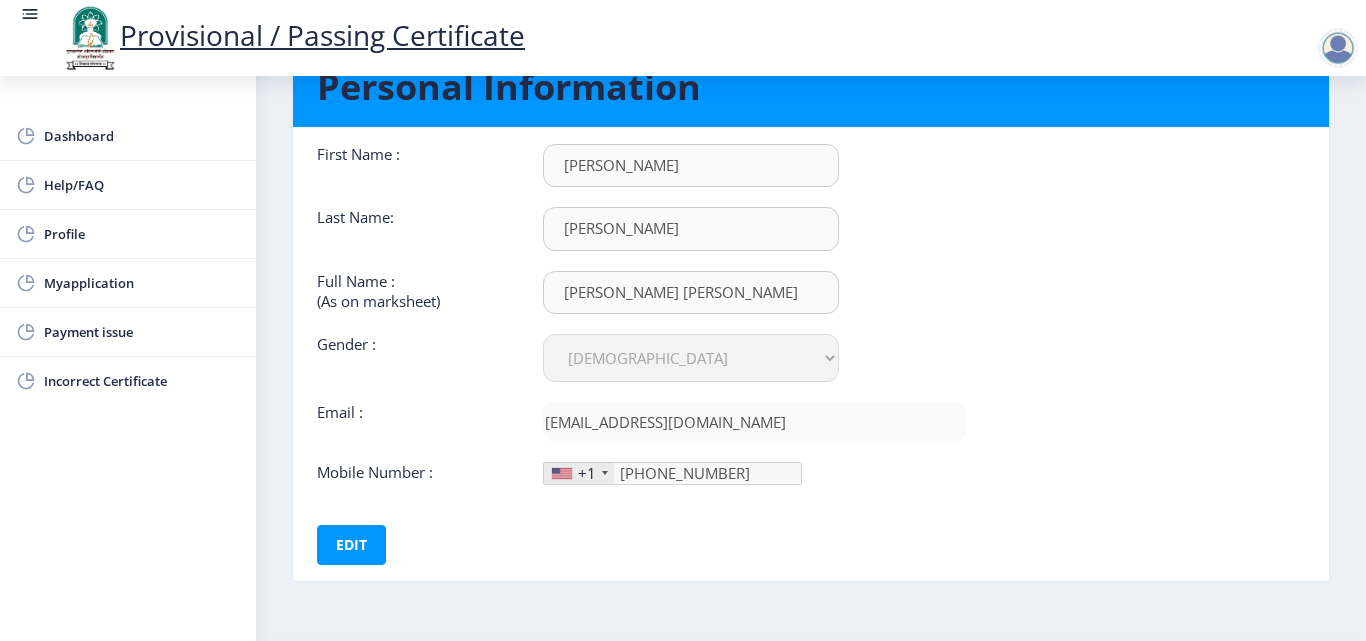 scroll, scrollTop: 150, scrollLeft: 0, axis: vertical 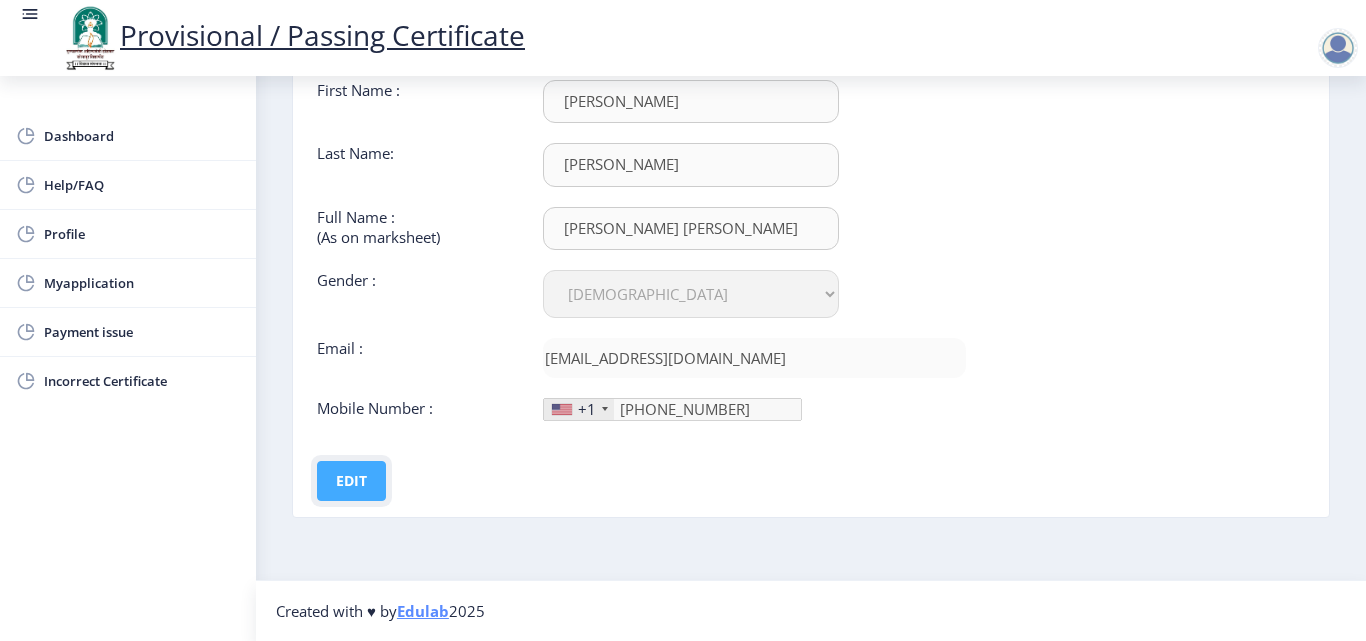 click on "Edit" 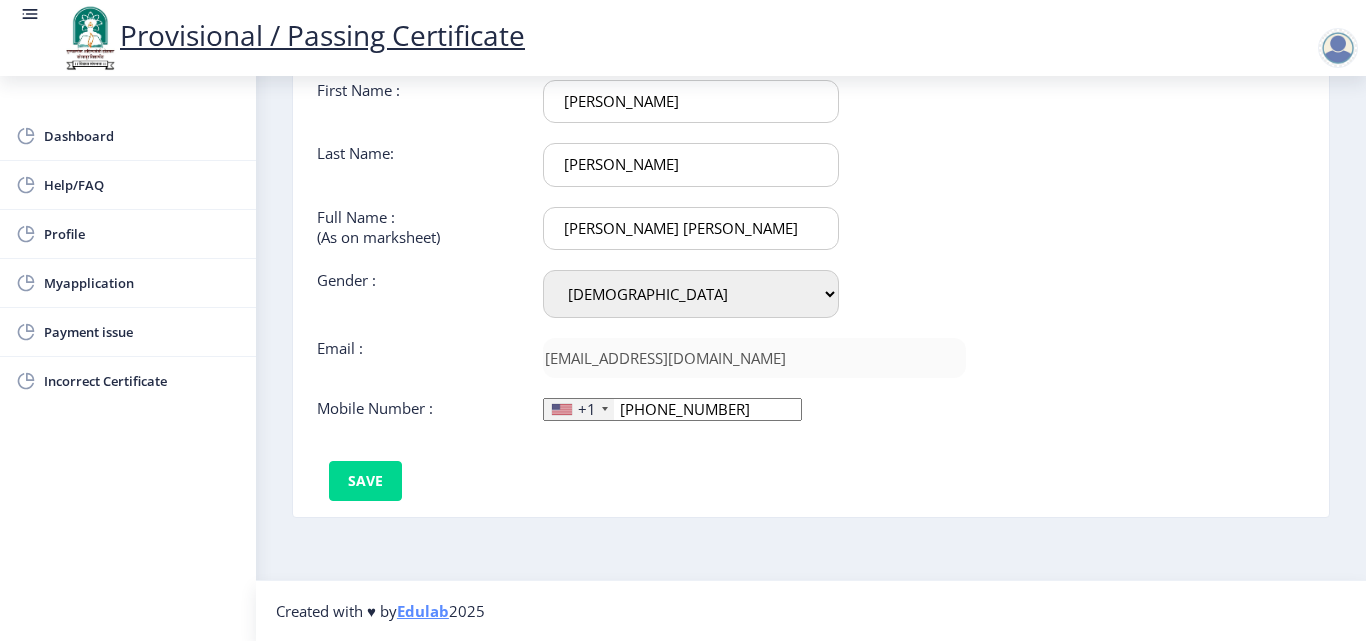 click on "+1" 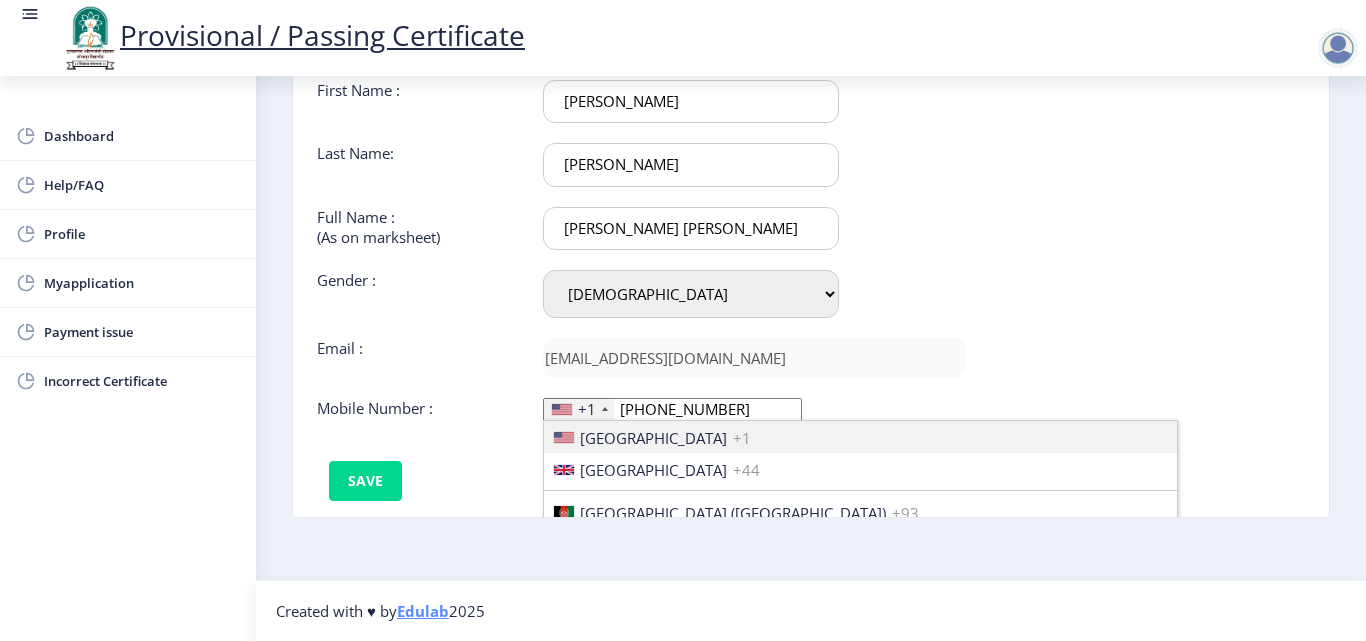 scroll, scrollTop: 3062, scrollLeft: 0, axis: vertical 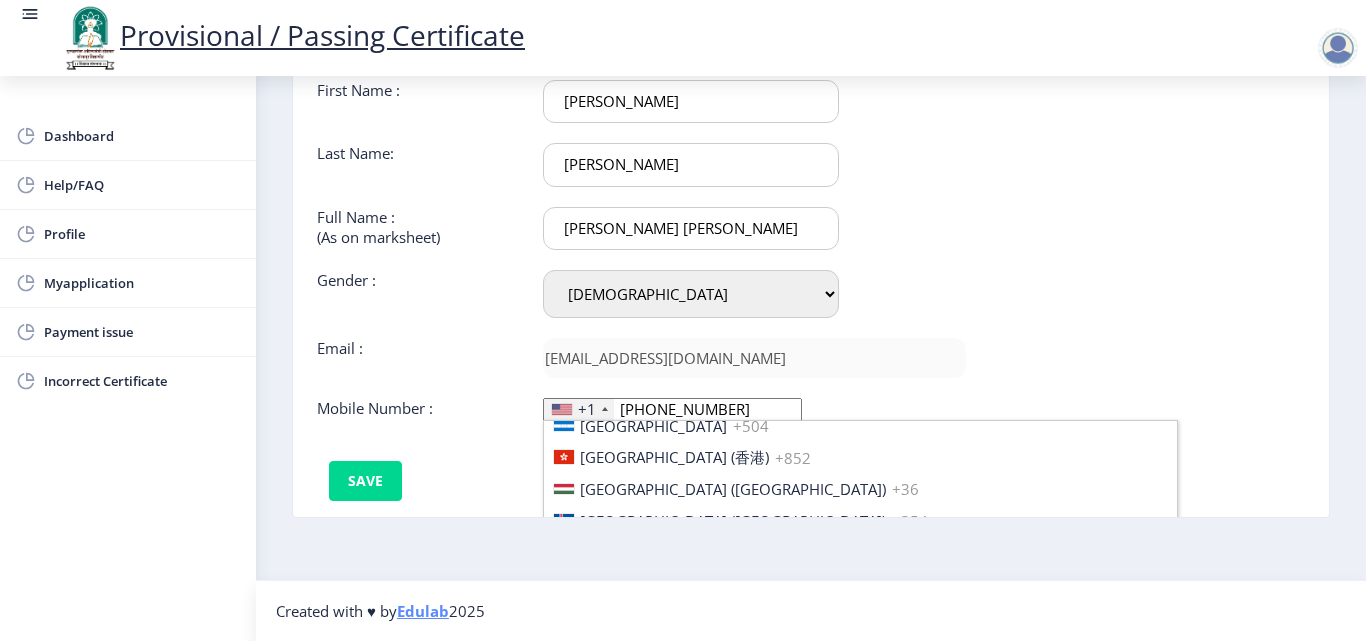 type 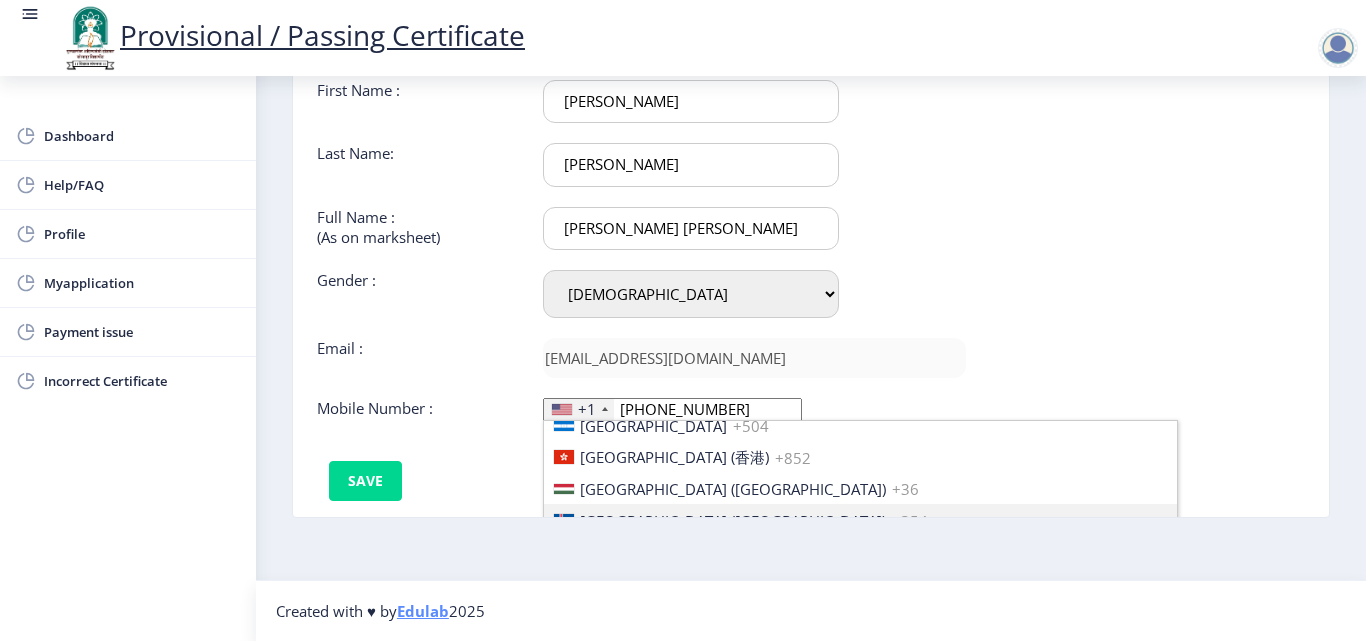 scroll, scrollTop: 103, scrollLeft: 0, axis: vertical 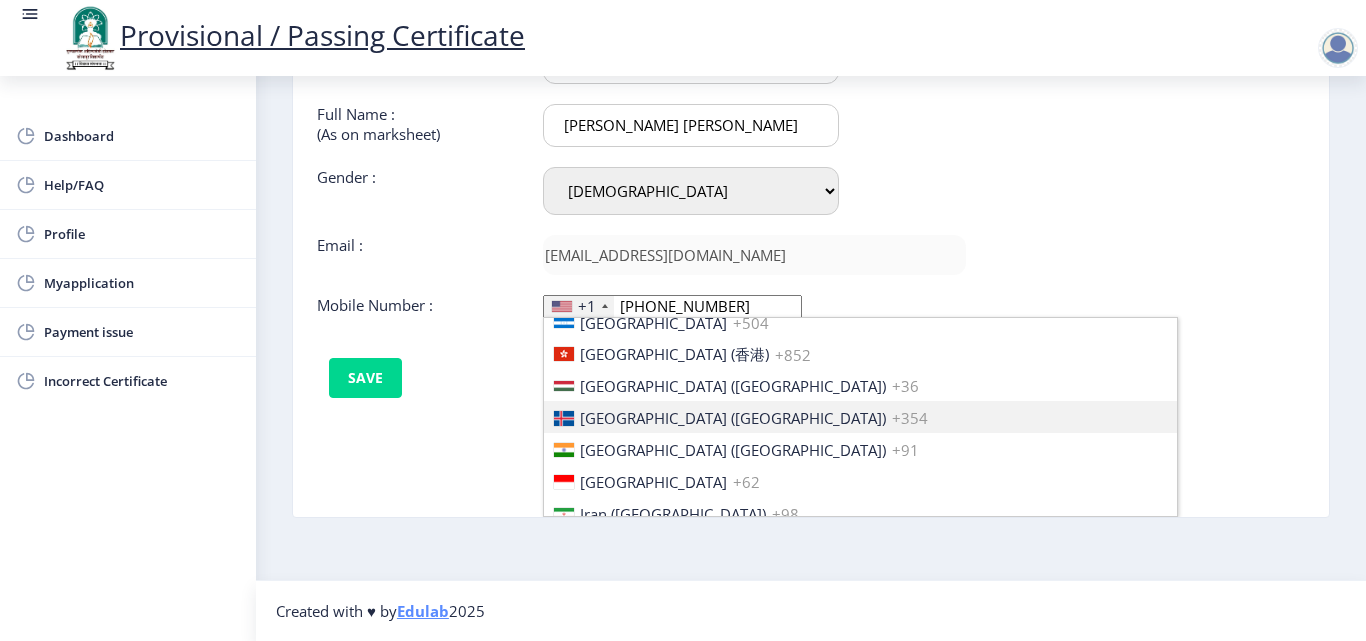 type 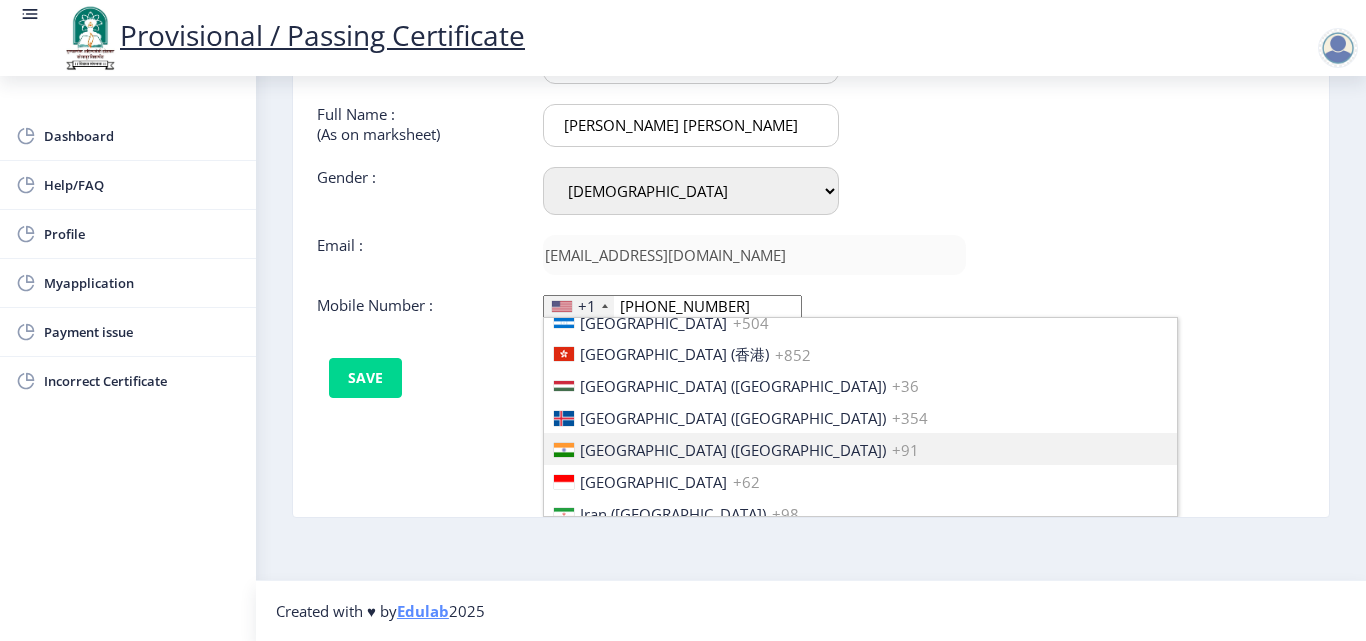 click on "[GEOGRAPHIC_DATA] ([GEOGRAPHIC_DATA])" at bounding box center (733, 450) 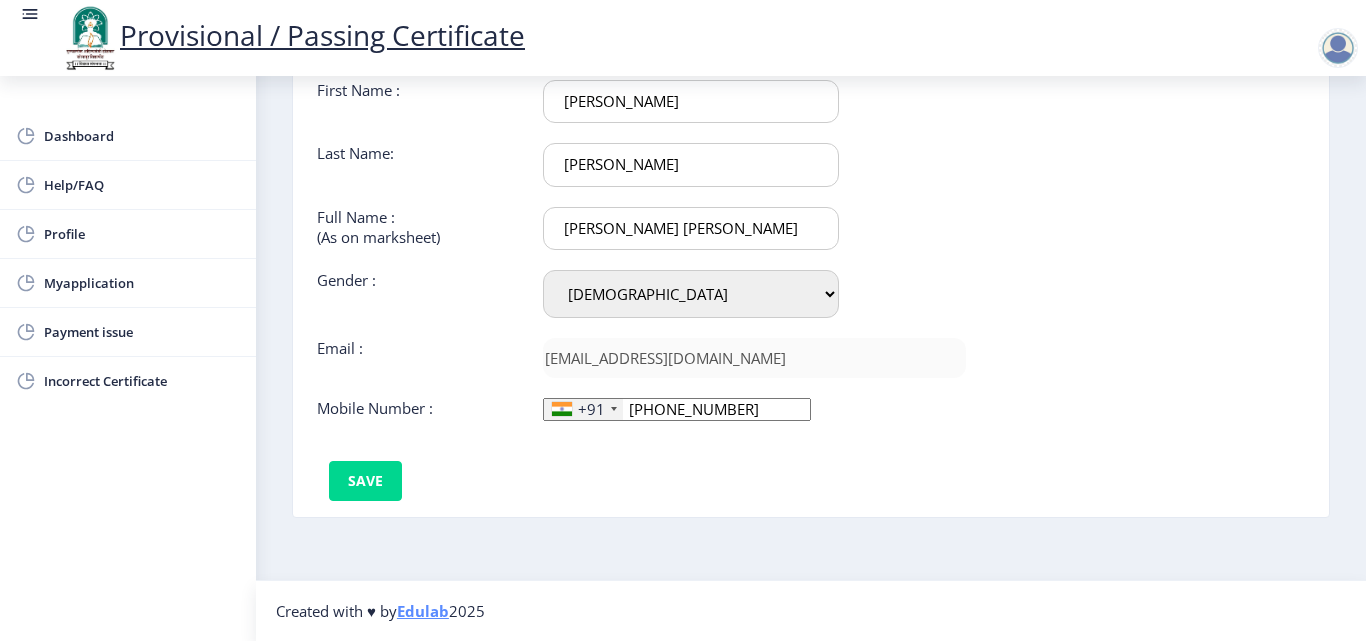 scroll, scrollTop: 0, scrollLeft: 0, axis: both 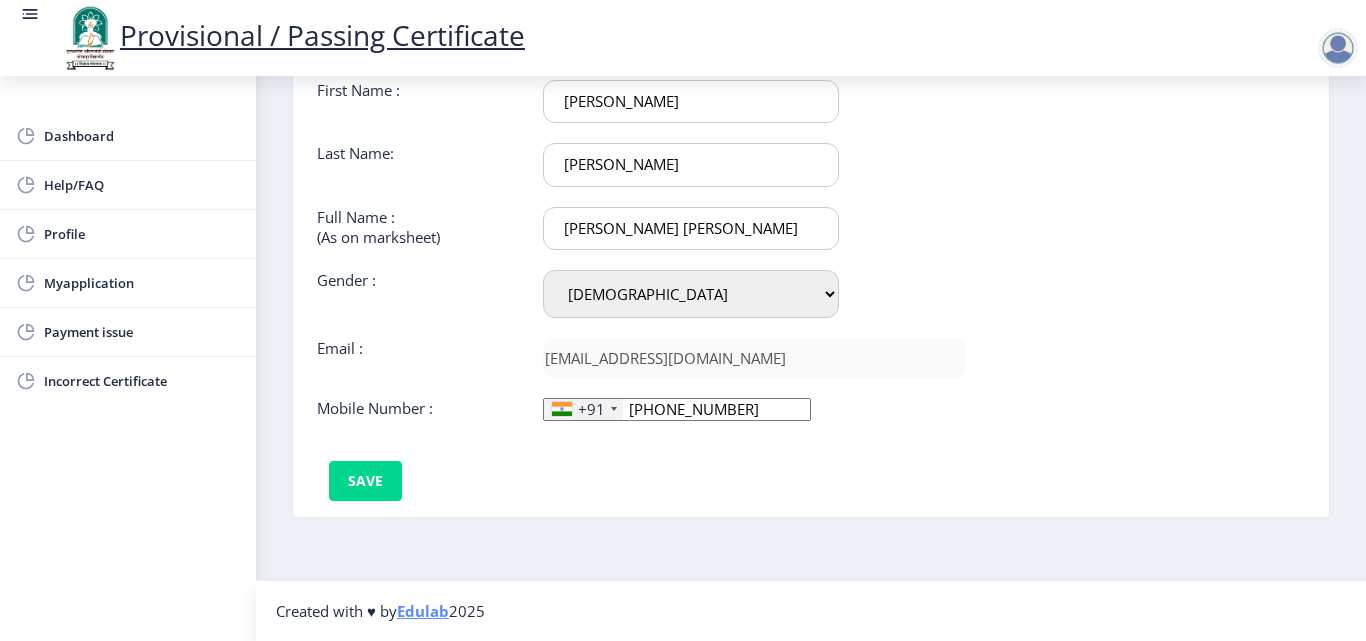 click on "888-808-66" 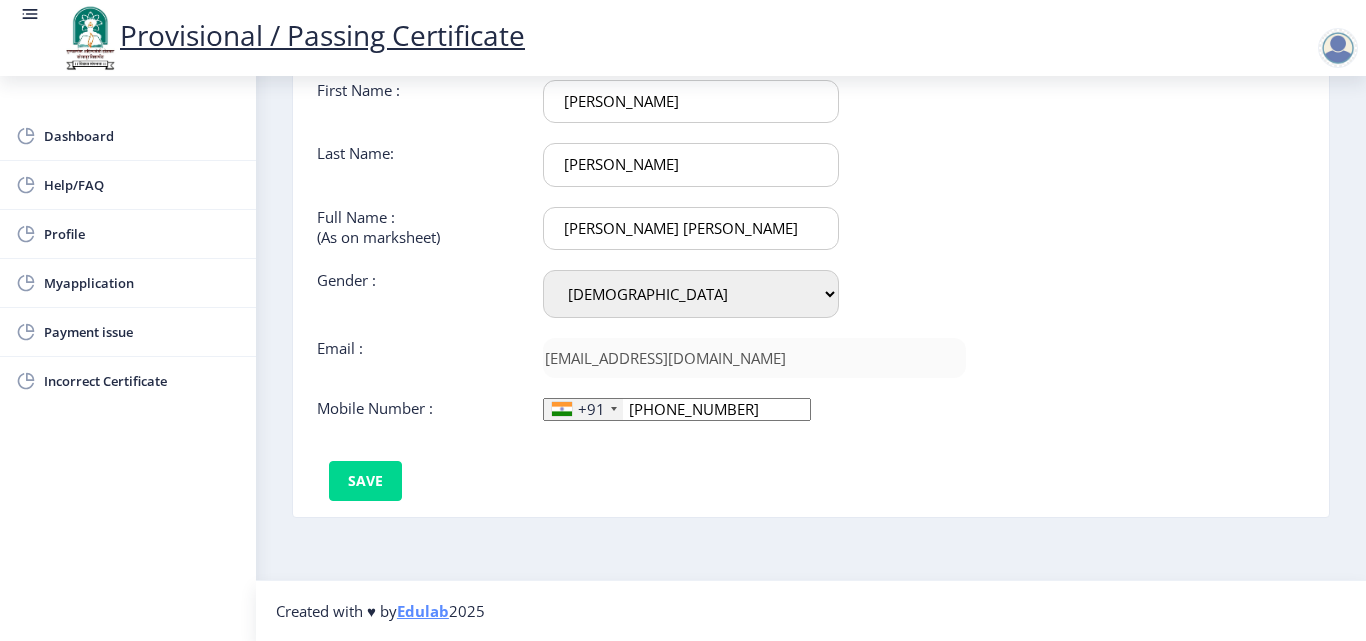 click on "888-808-66" 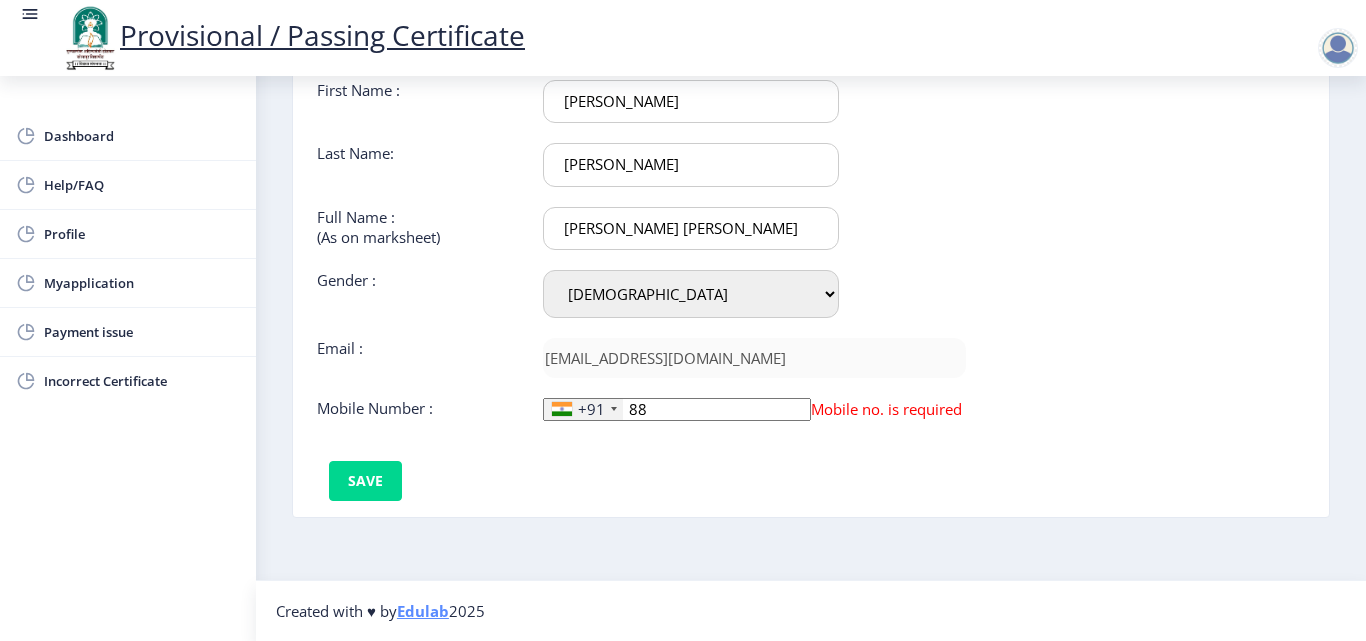 type on "8" 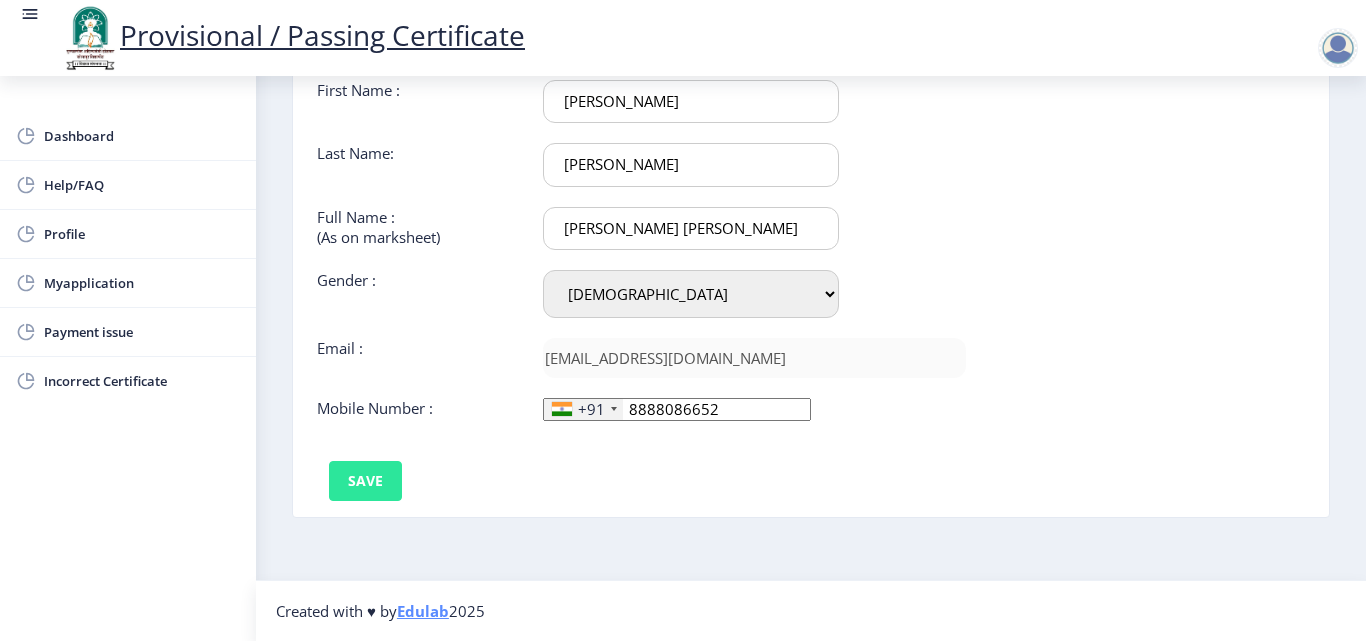 type on "8888086652" 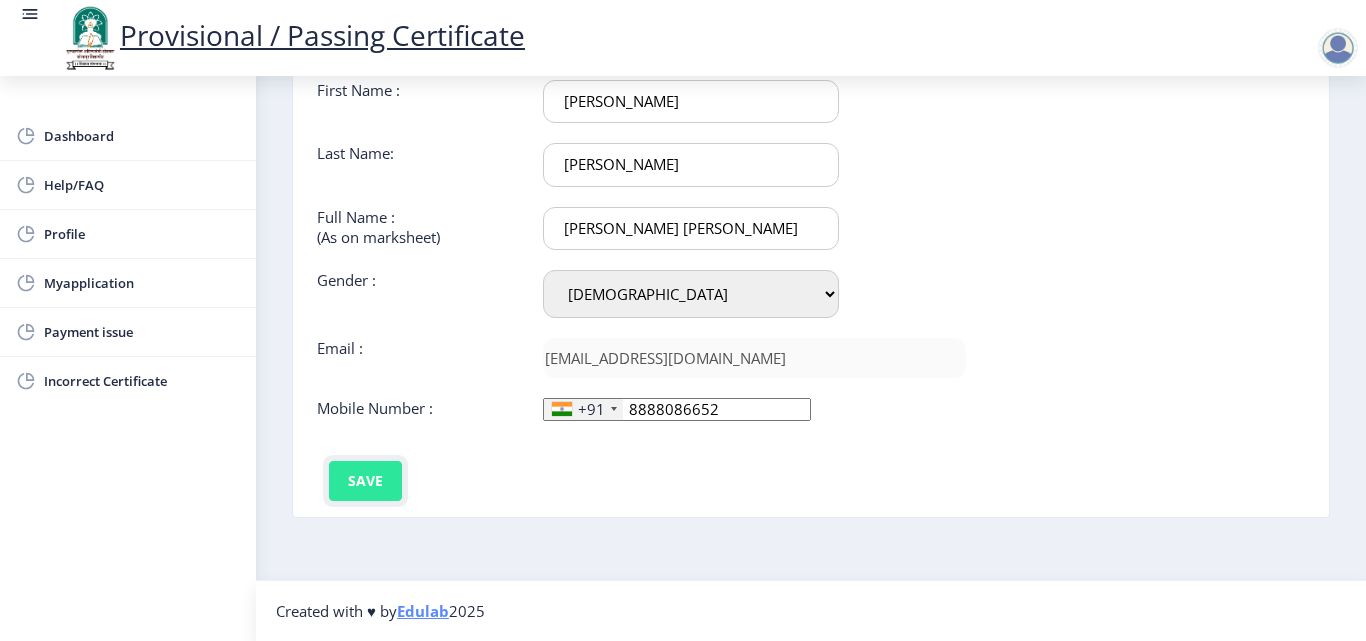 click on "Save" 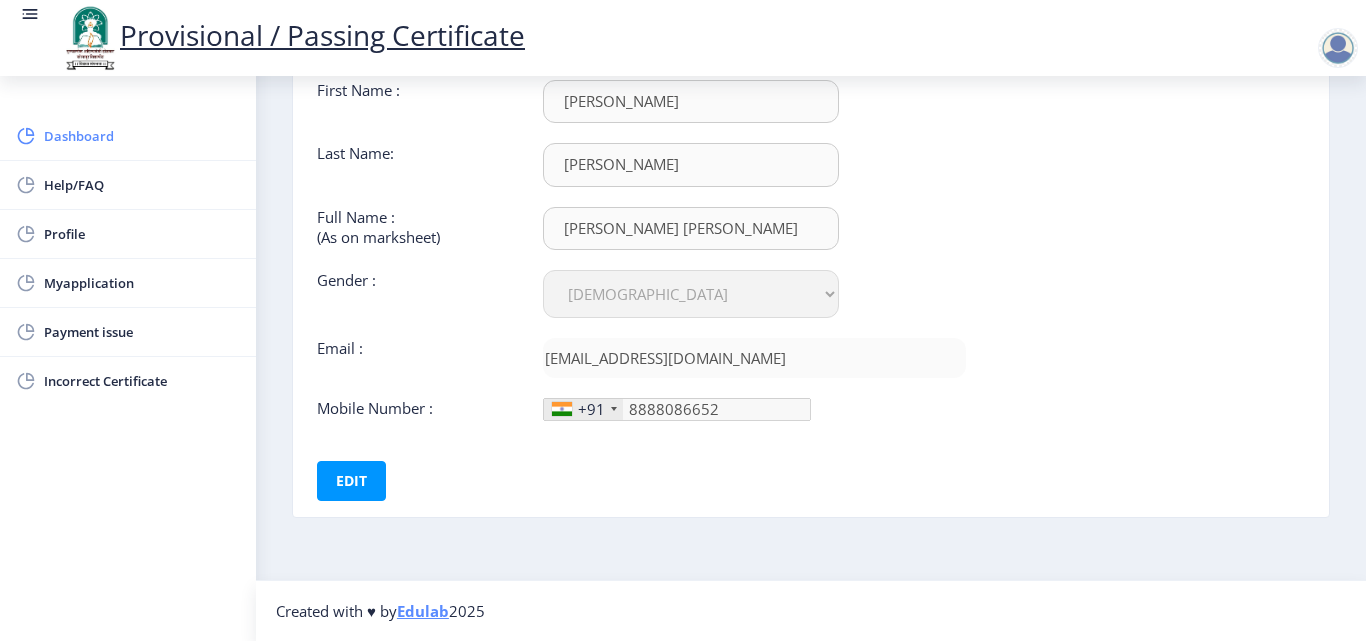 click on "Dashboard" 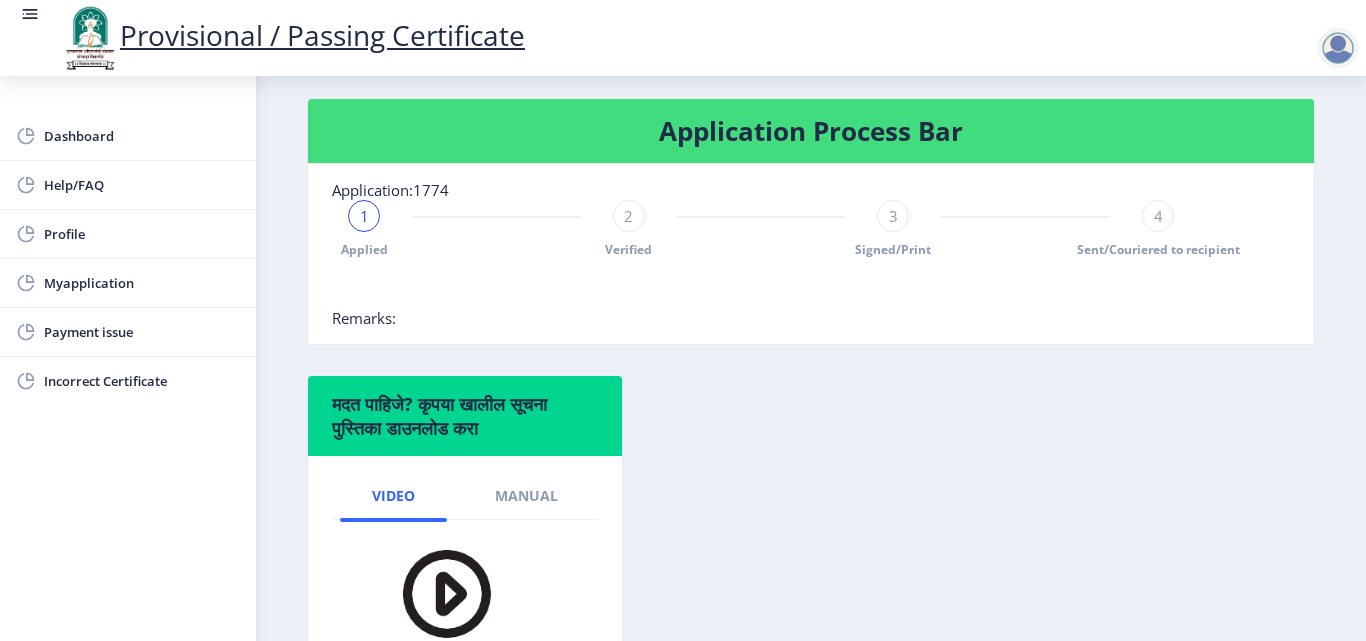 scroll, scrollTop: 533, scrollLeft: 0, axis: vertical 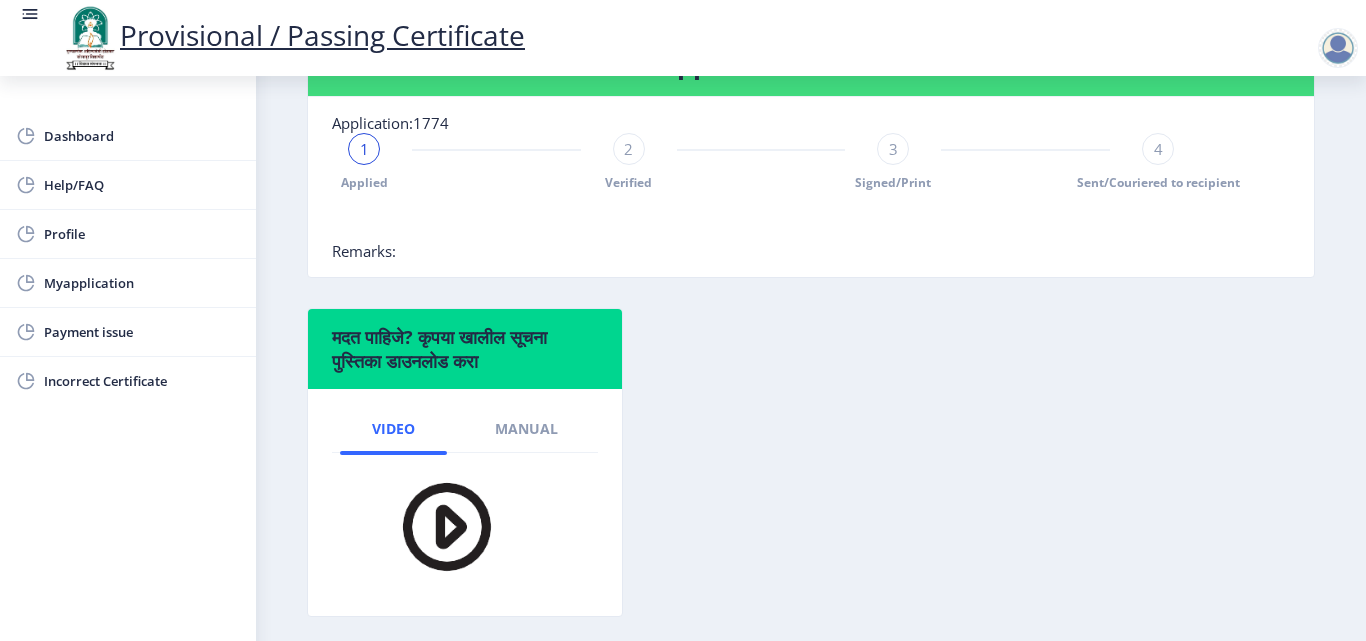 click on "Verified" 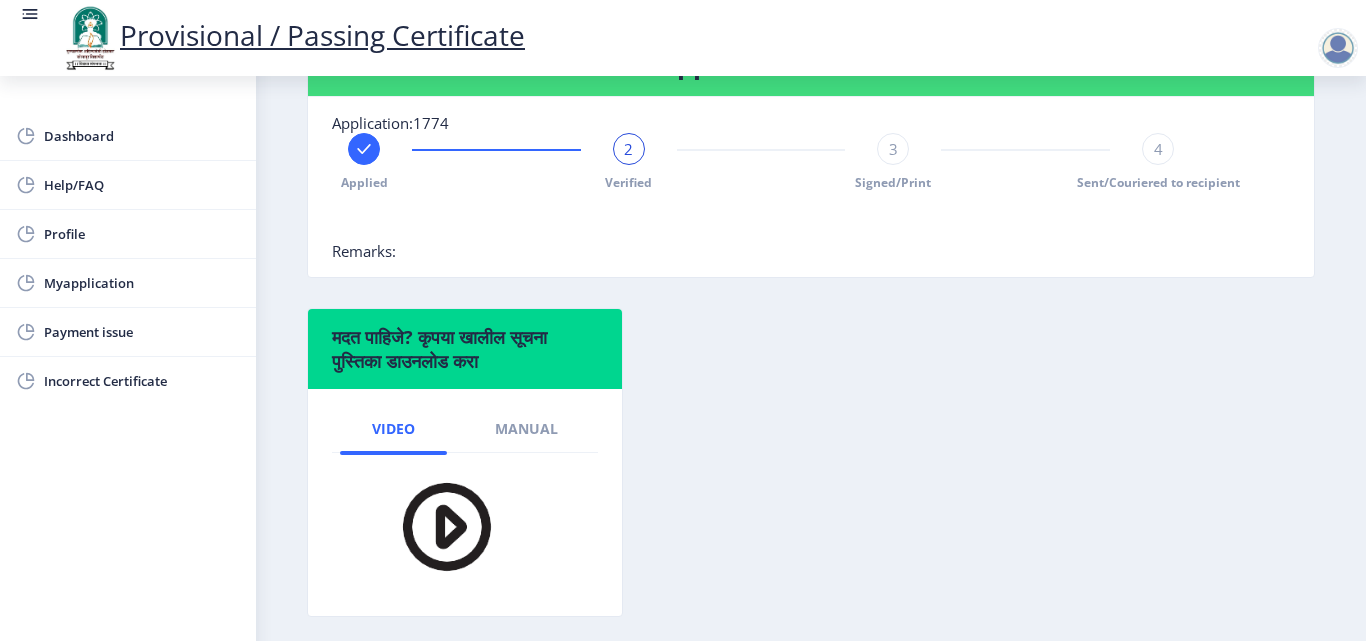 click on "2" 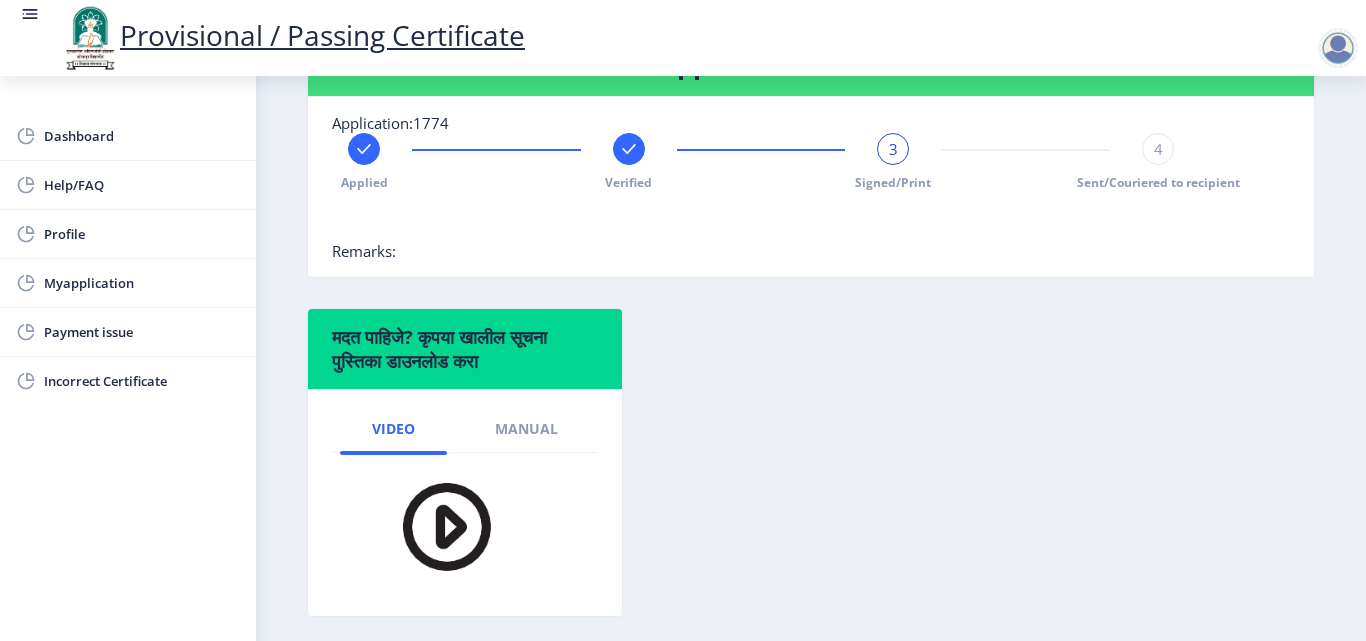 click on "4" 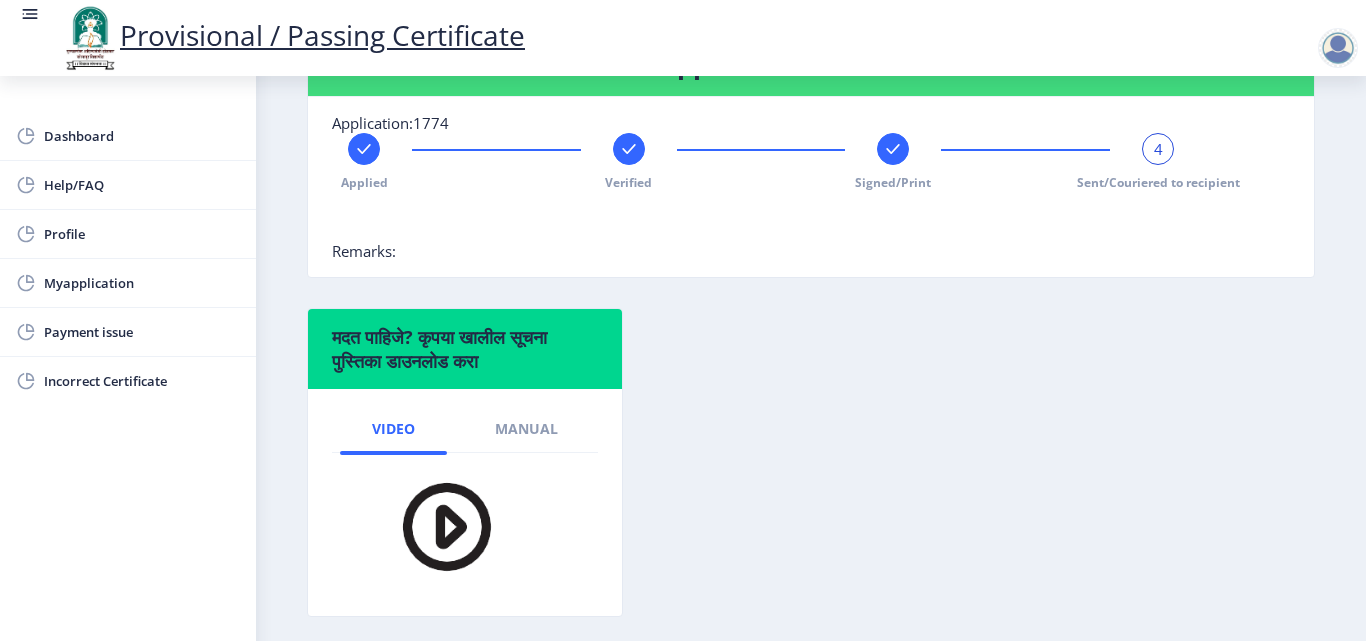 click on "Remarks:" 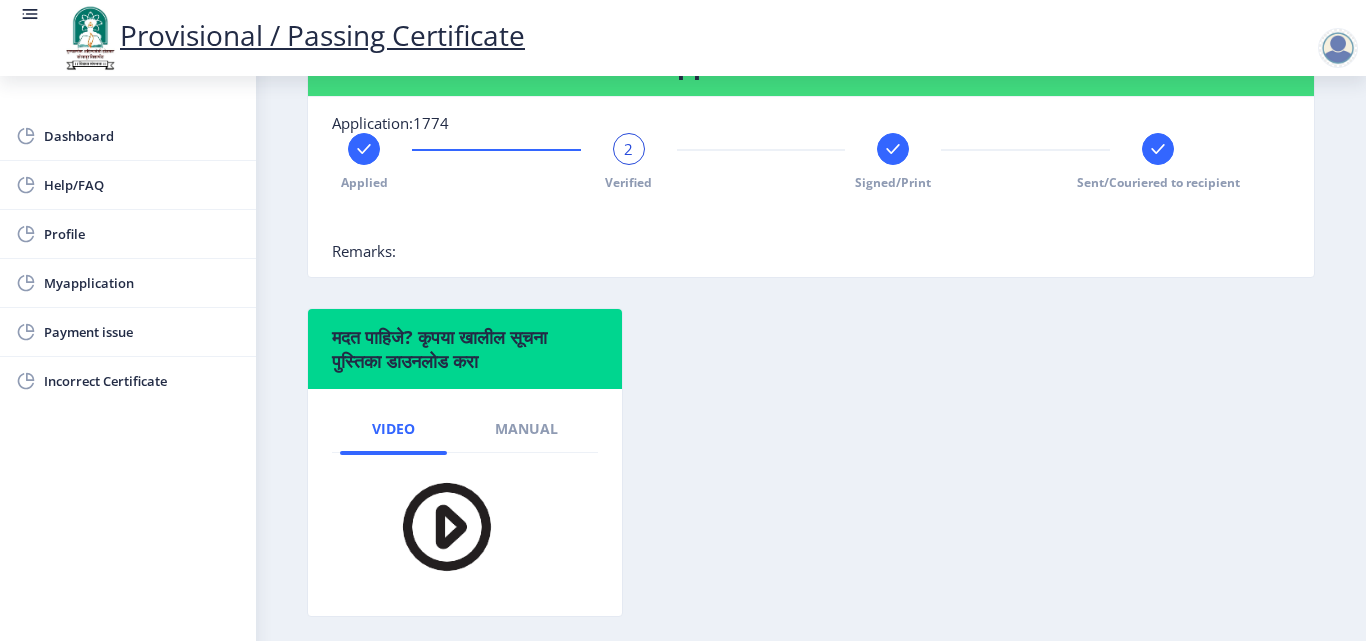 click 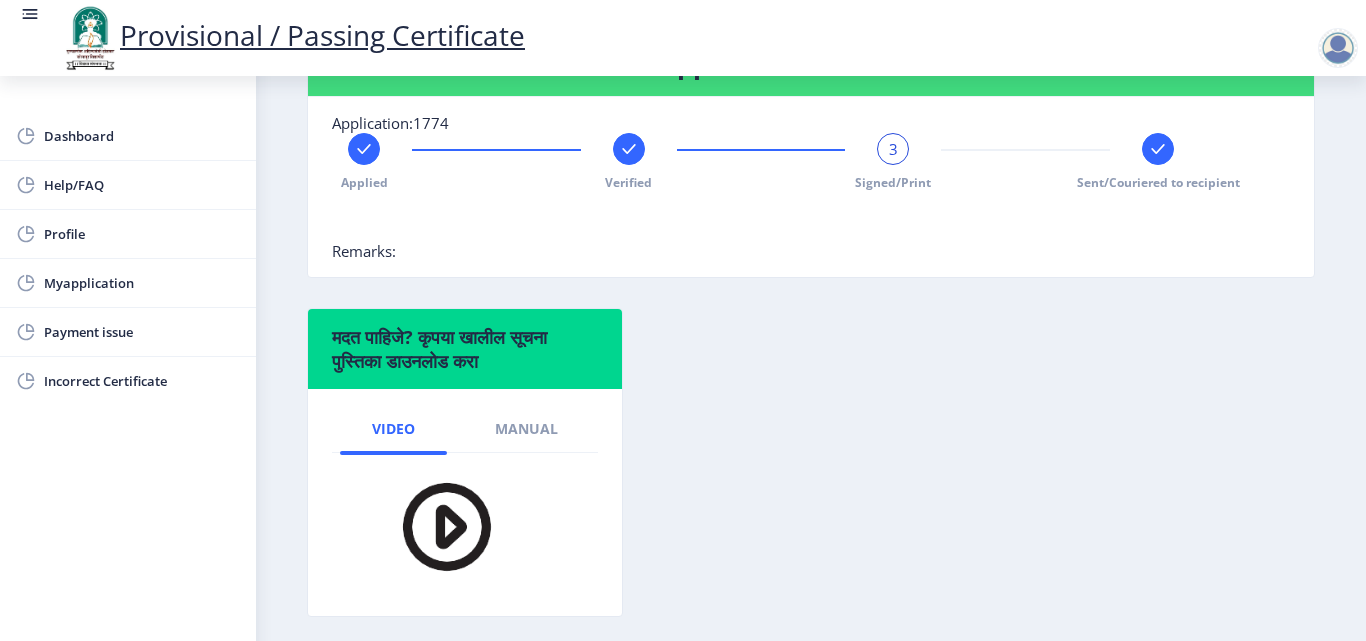 click 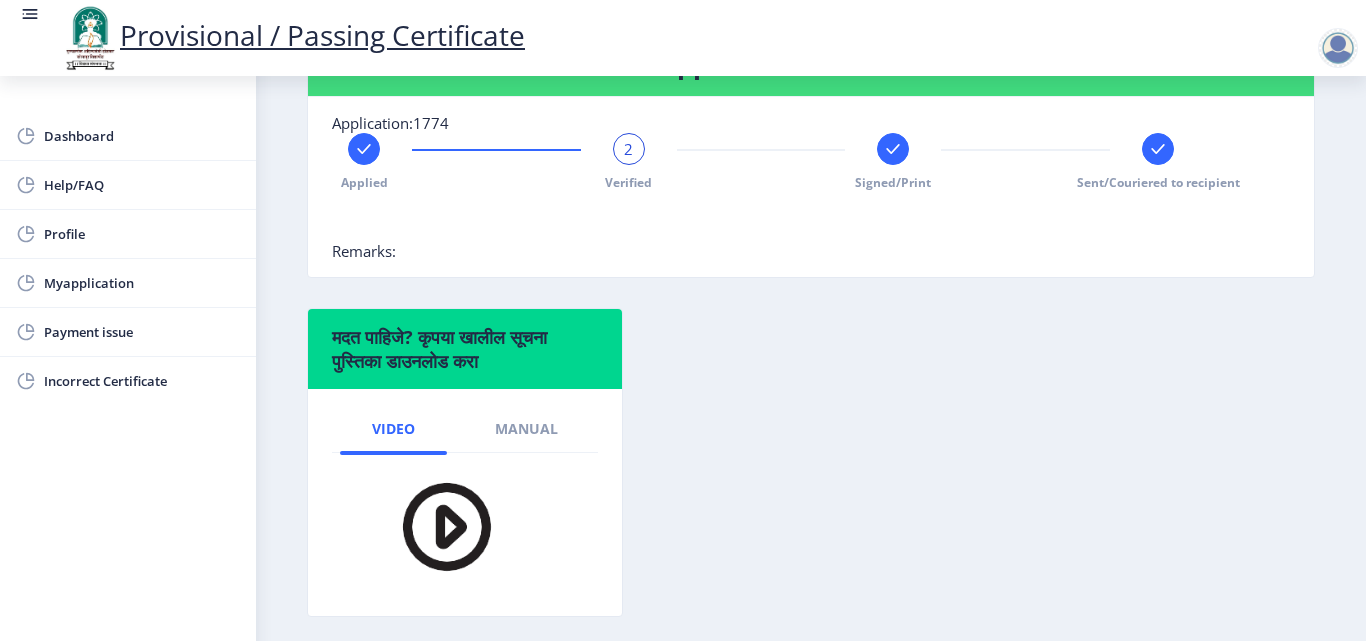 click 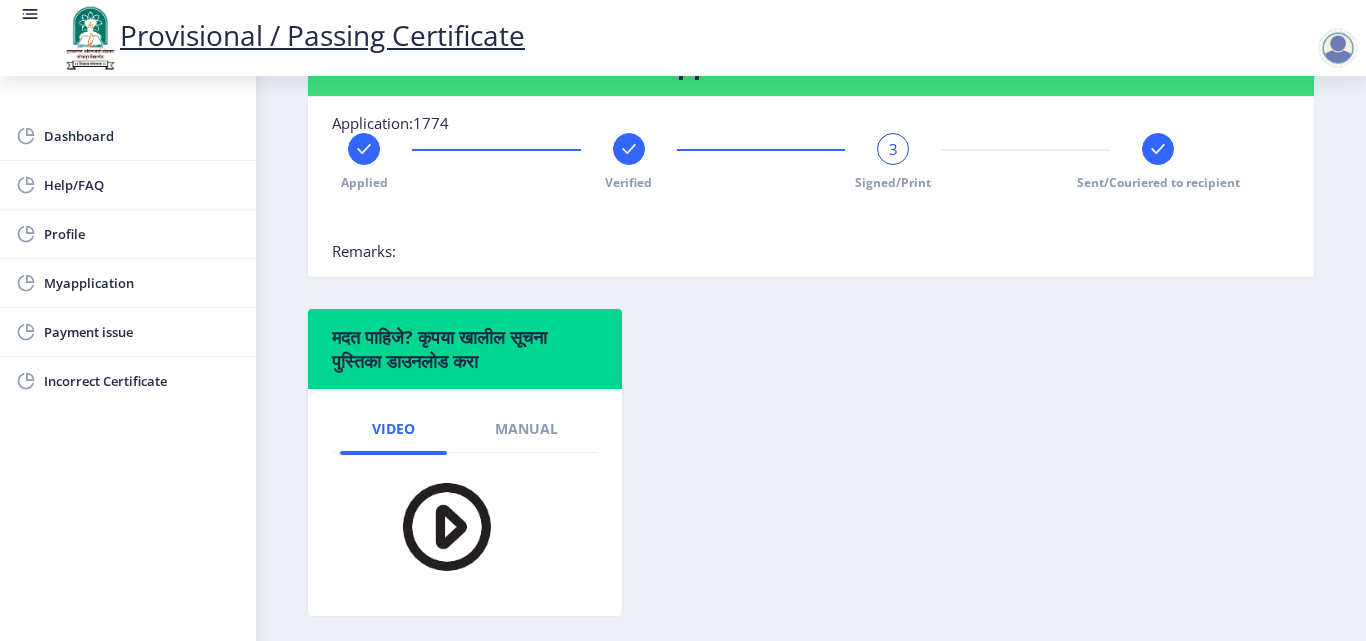 click 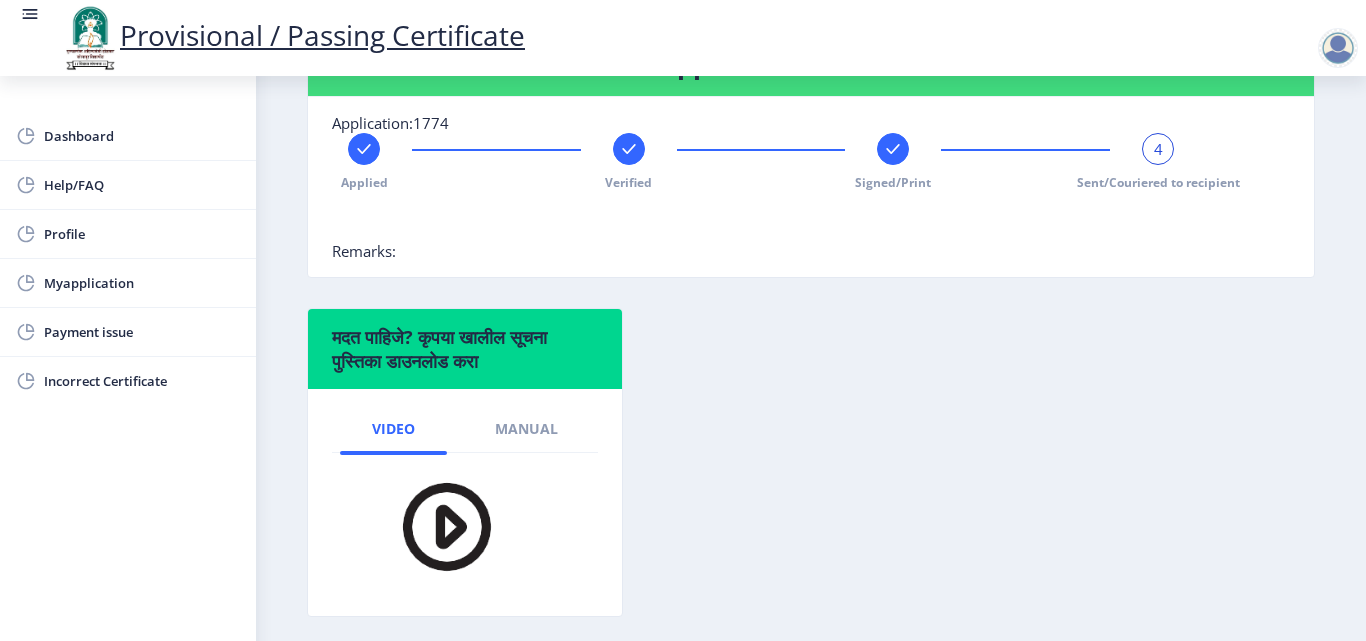 click 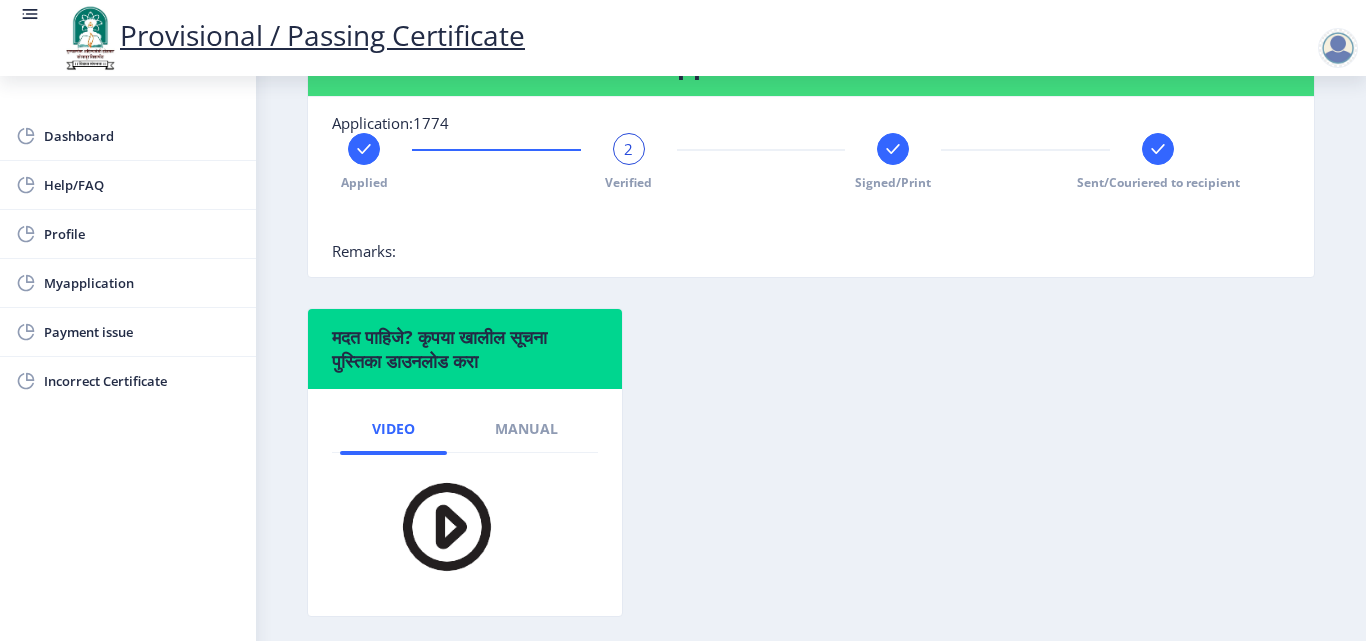 click 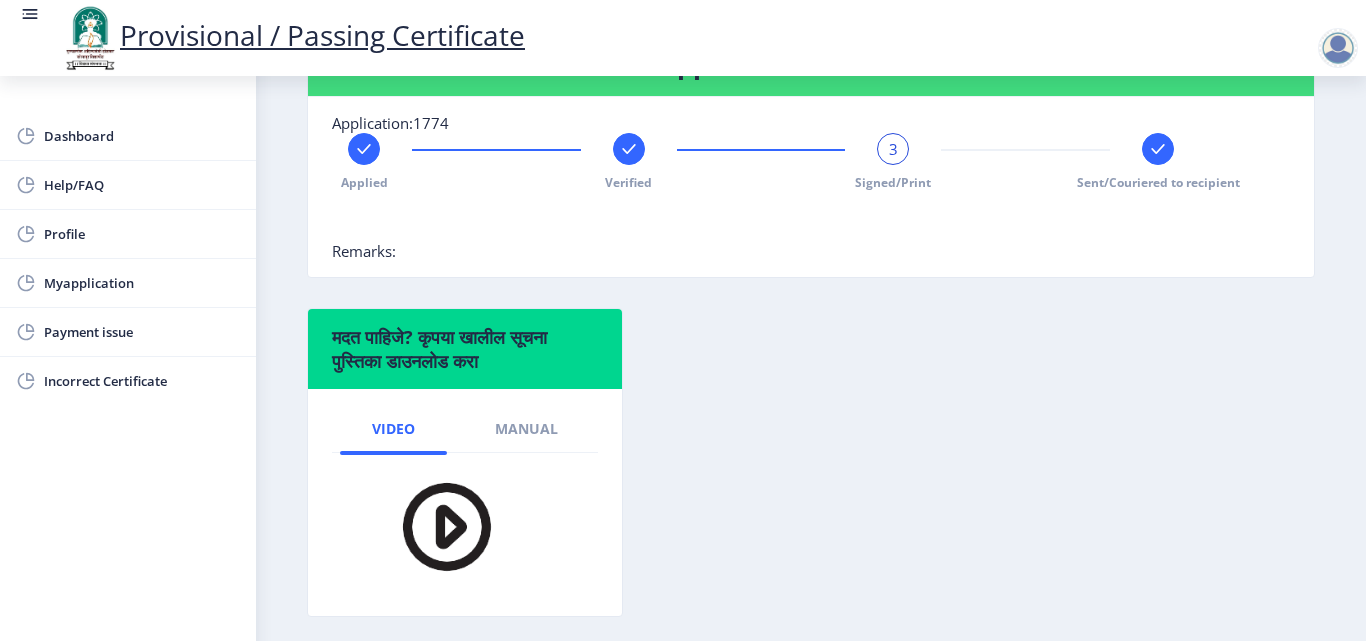 click on "Applied Verified 3 Signed/Print Sent/Couriered to recipient" 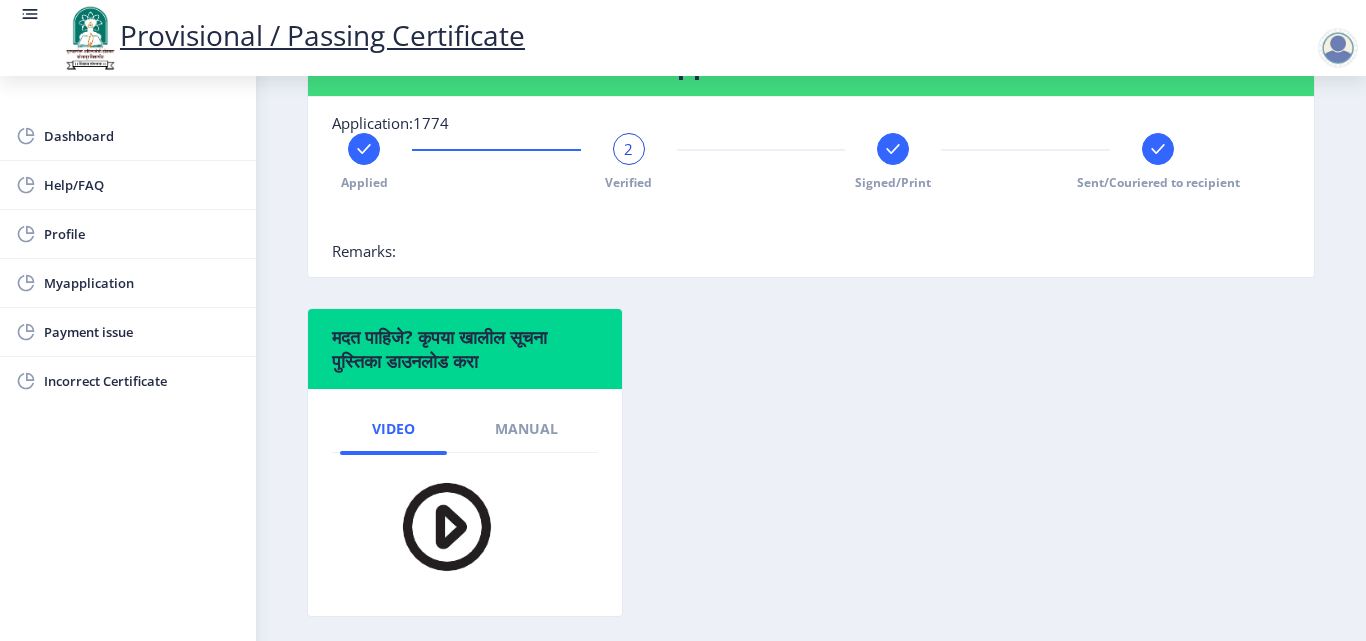 click on "2" 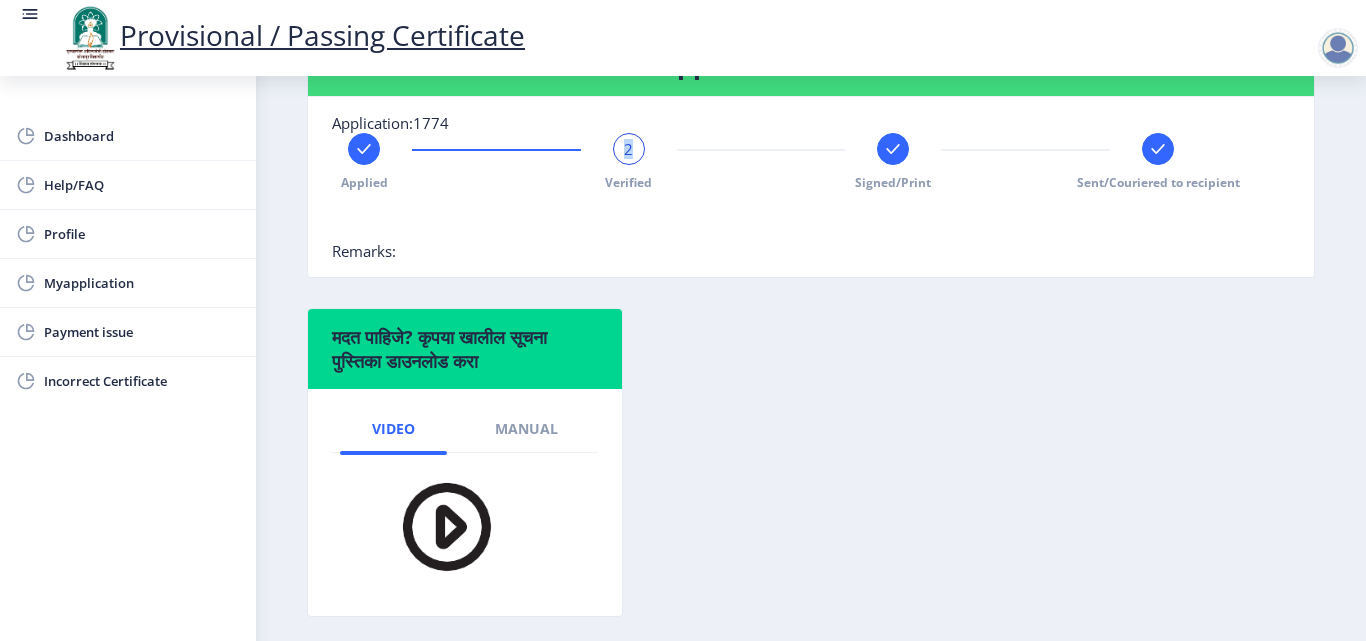 click on "2" 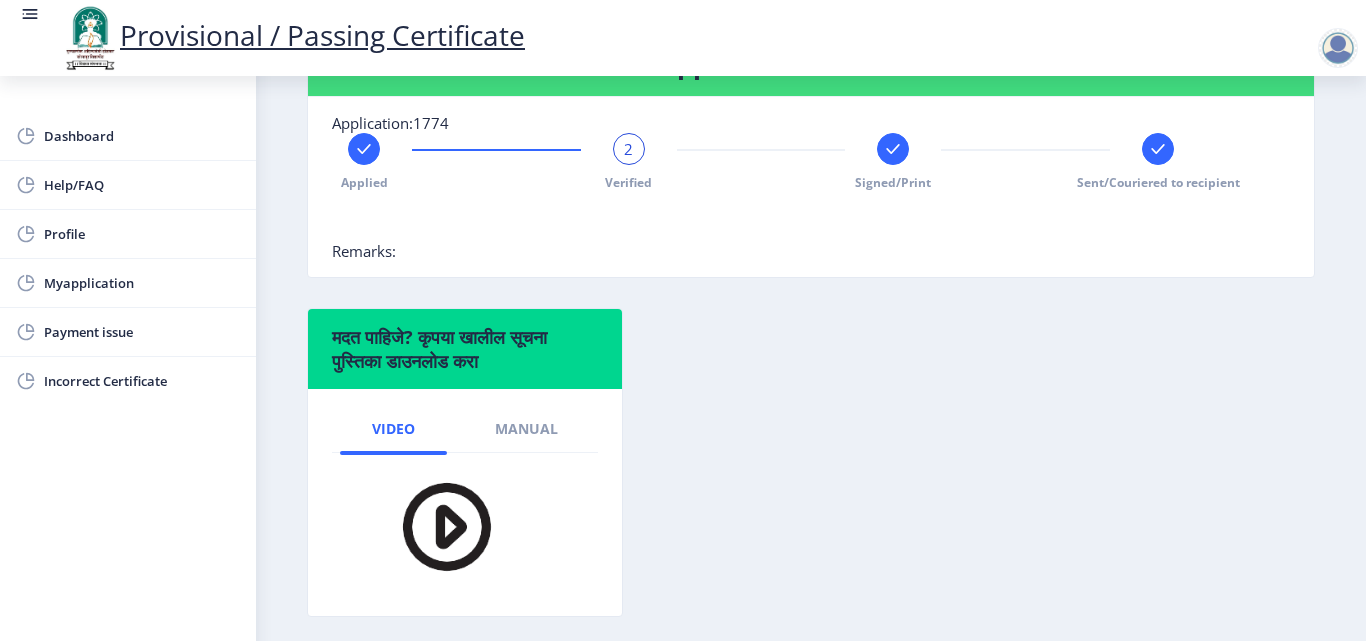 click 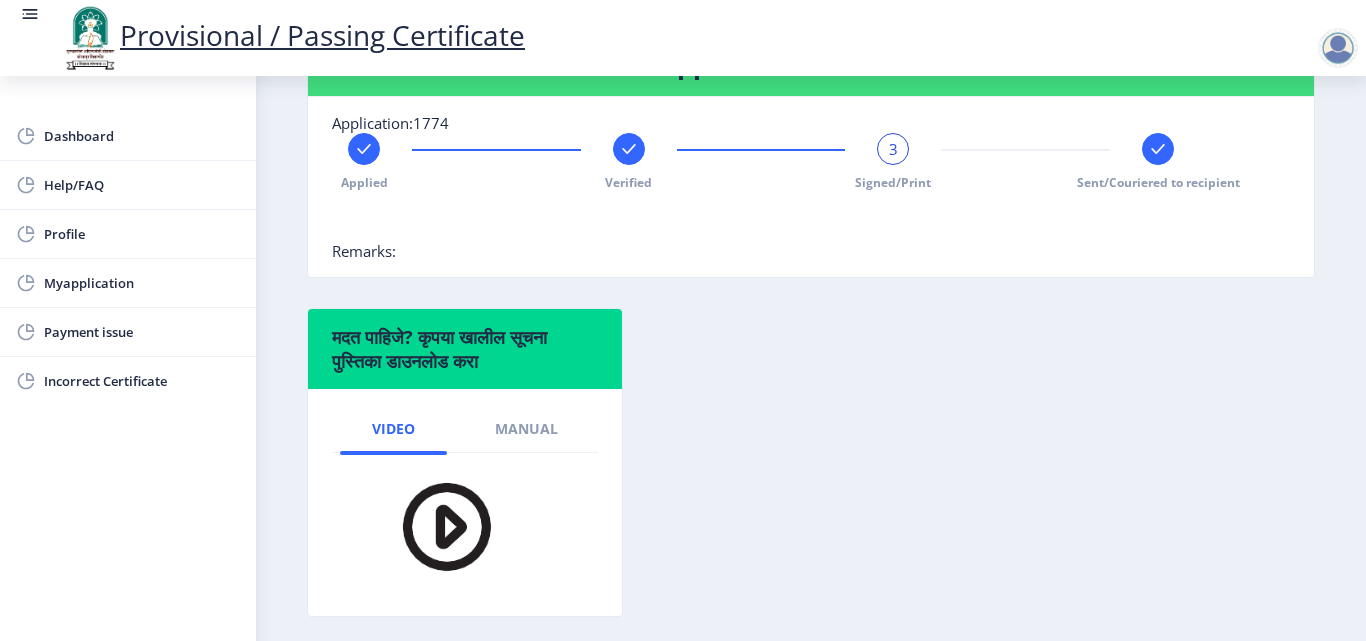 click 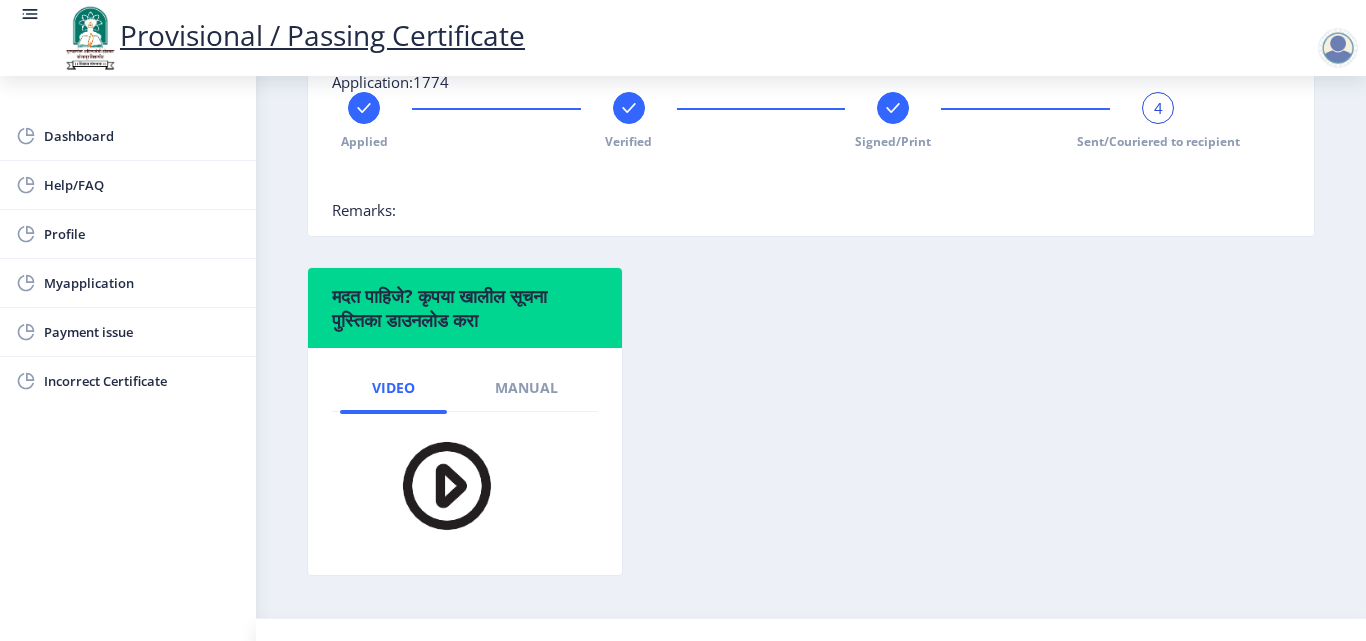 scroll, scrollTop: 612, scrollLeft: 0, axis: vertical 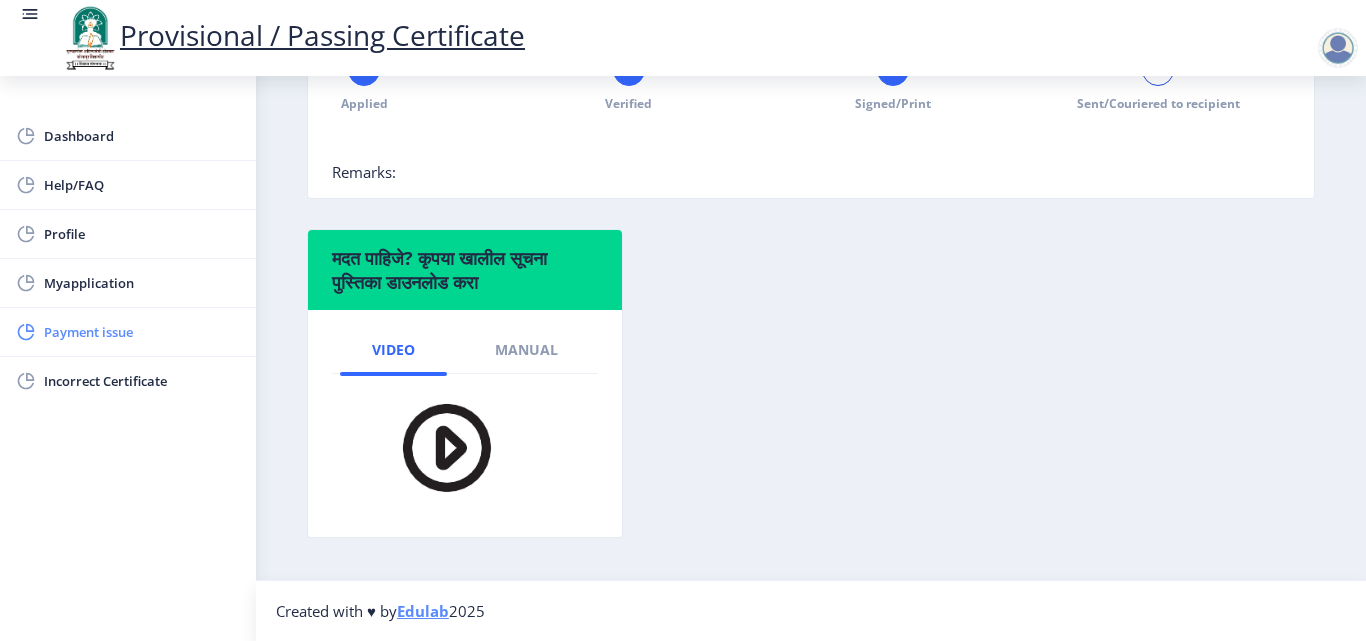click on "Payment issue" 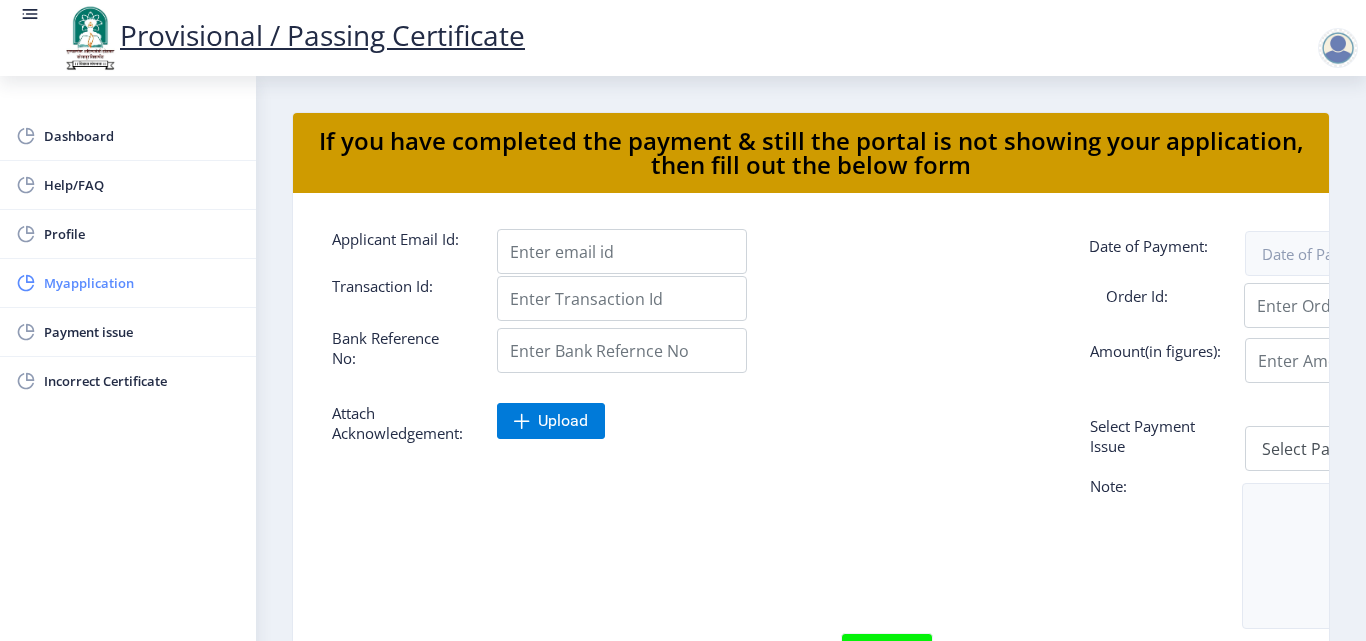 click on "Myapplication" 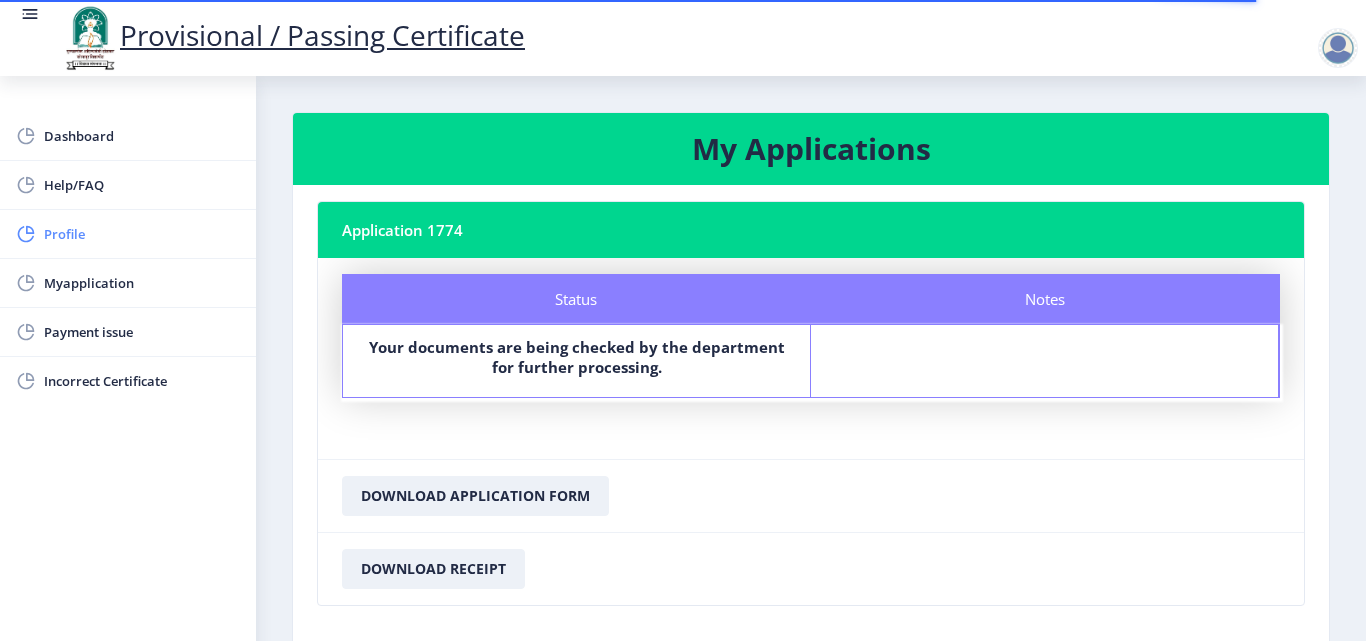 click on "Profile" 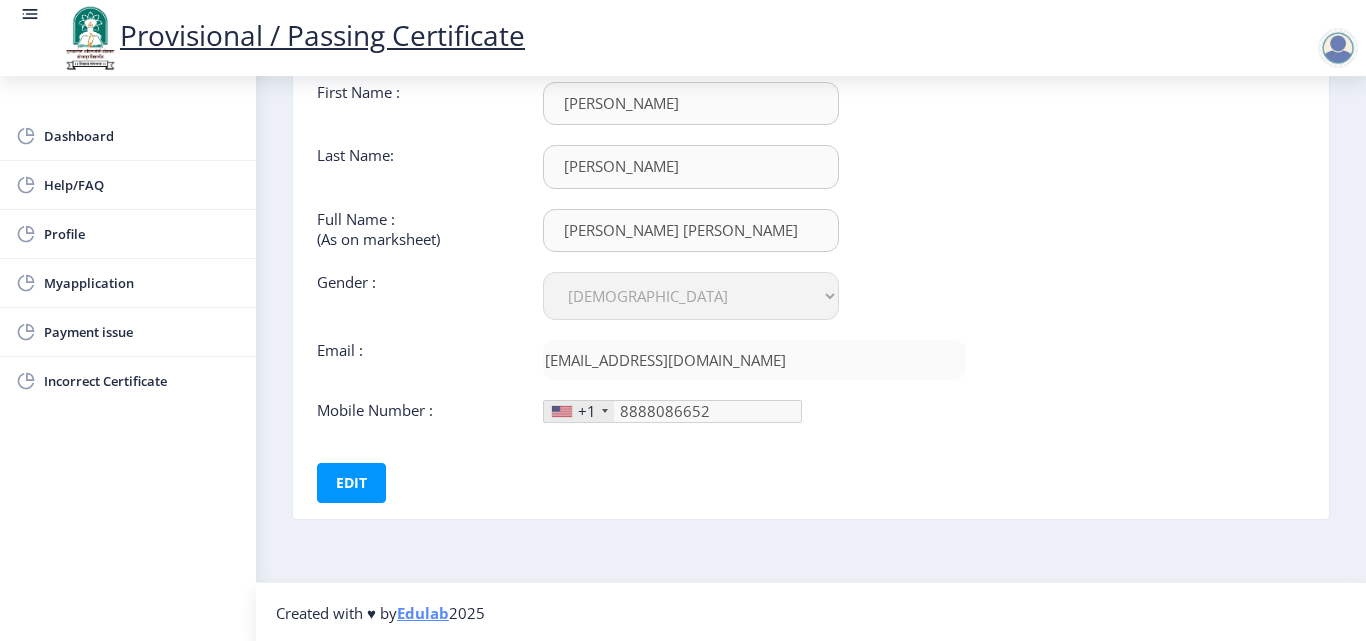 scroll, scrollTop: 150, scrollLeft: 0, axis: vertical 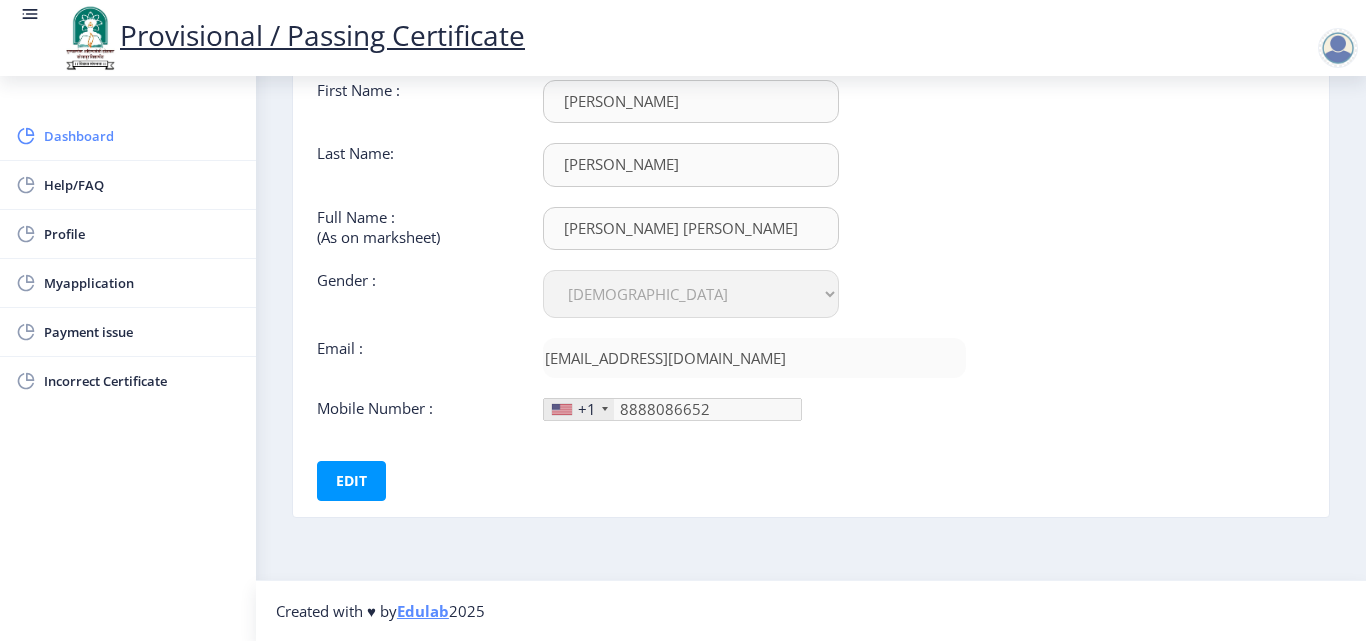 click on "Dashboard" 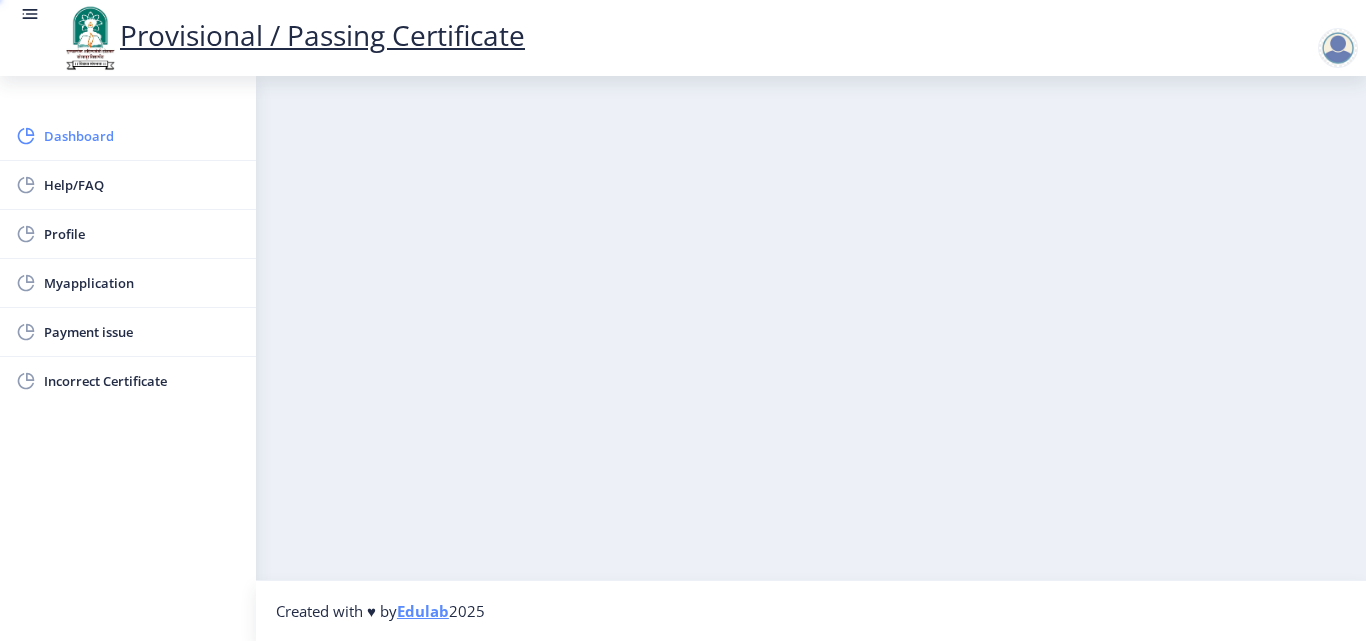 scroll, scrollTop: 0, scrollLeft: 0, axis: both 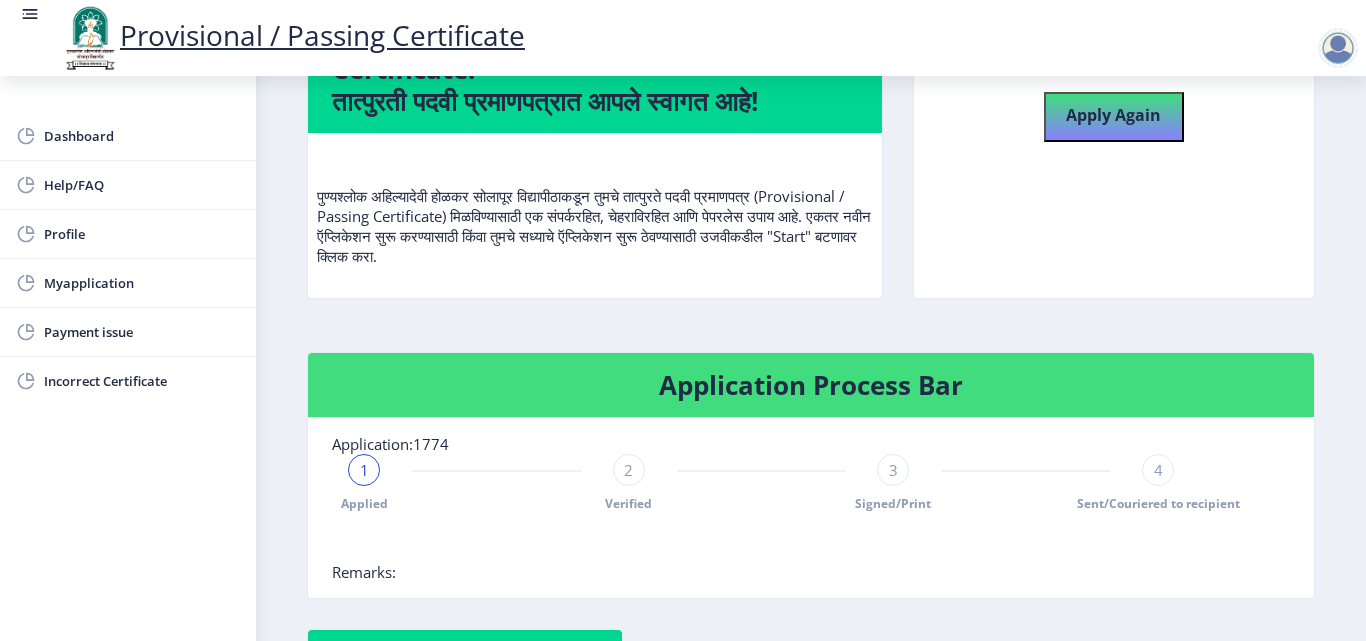 click 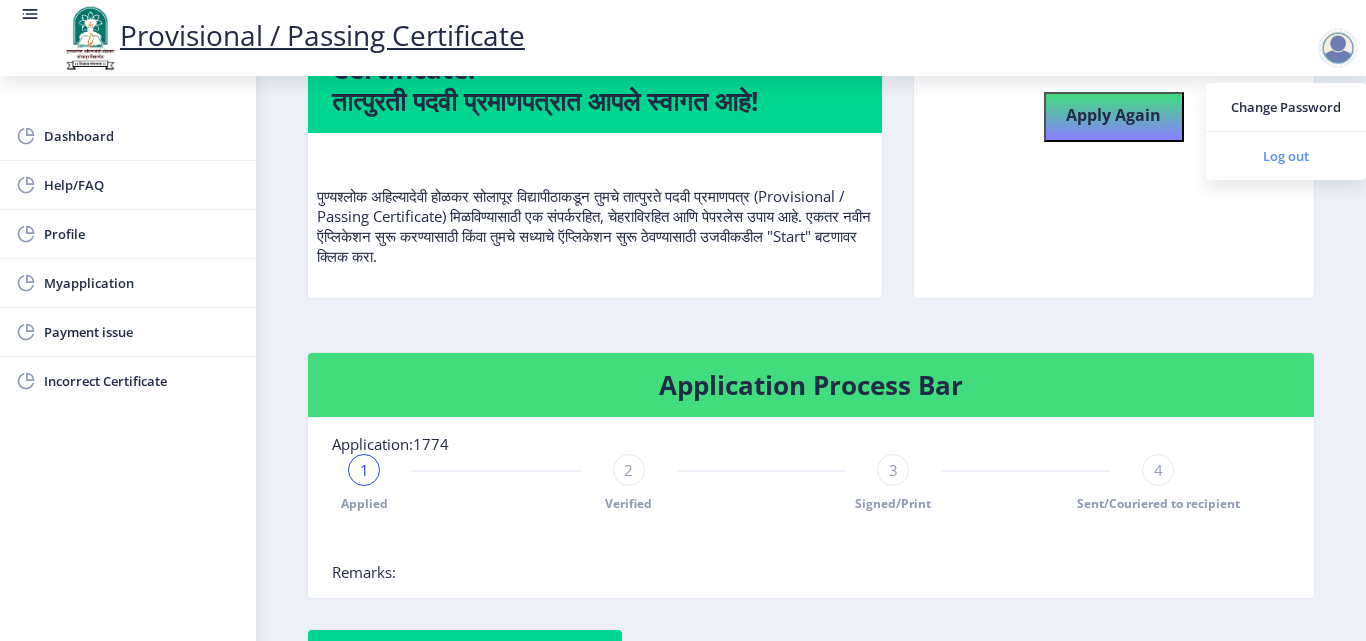 click on "Log out" at bounding box center [1286, 156] 